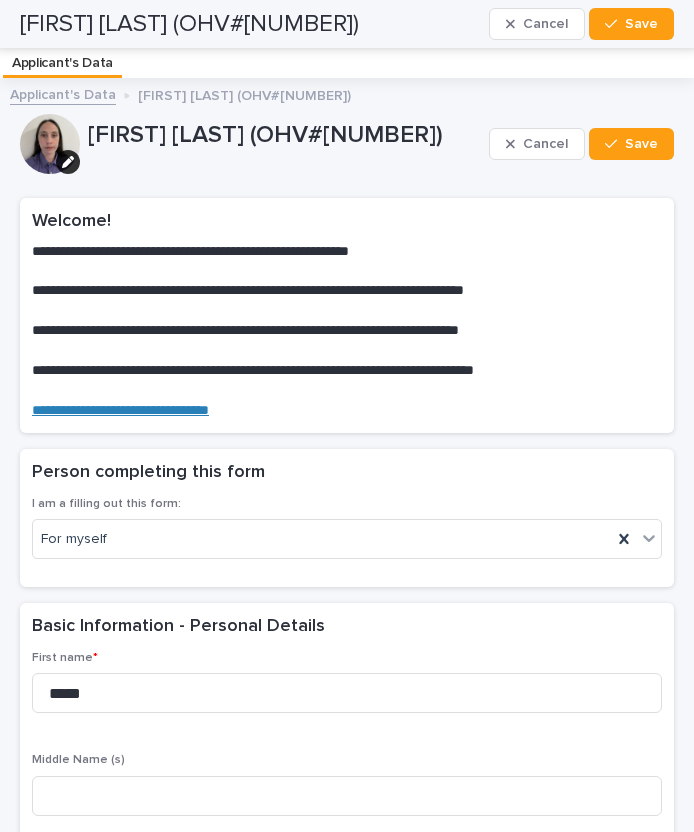 scroll, scrollTop: 0, scrollLeft: 0, axis: both 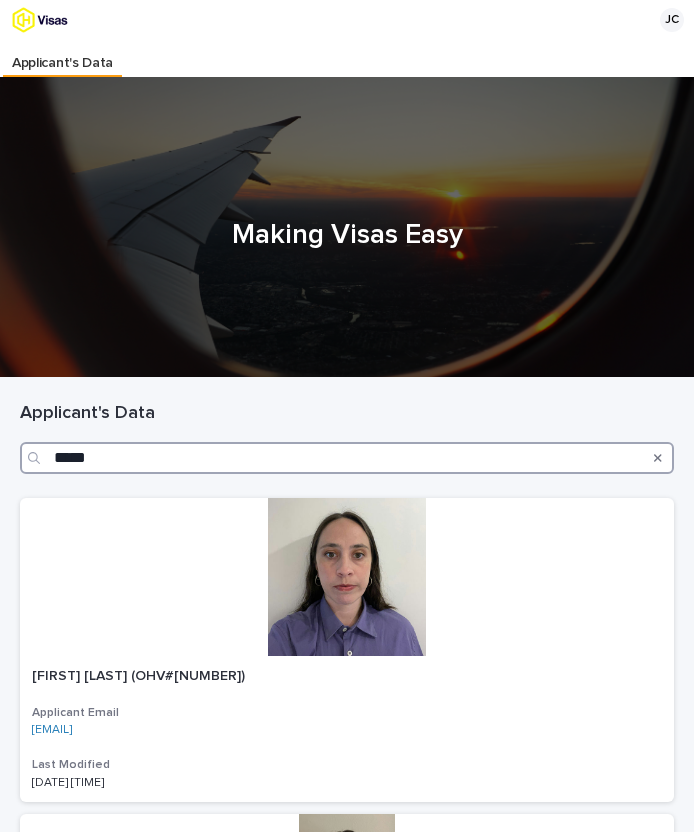 click on "*****" at bounding box center [347, 458] 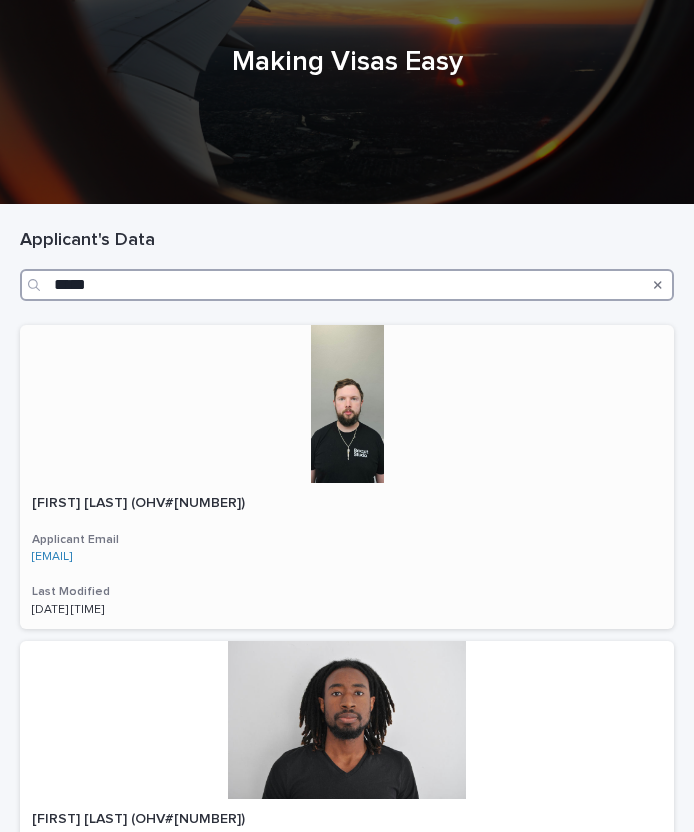 scroll, scrollTop: 189, scrollLeft: 0, axis: vertical 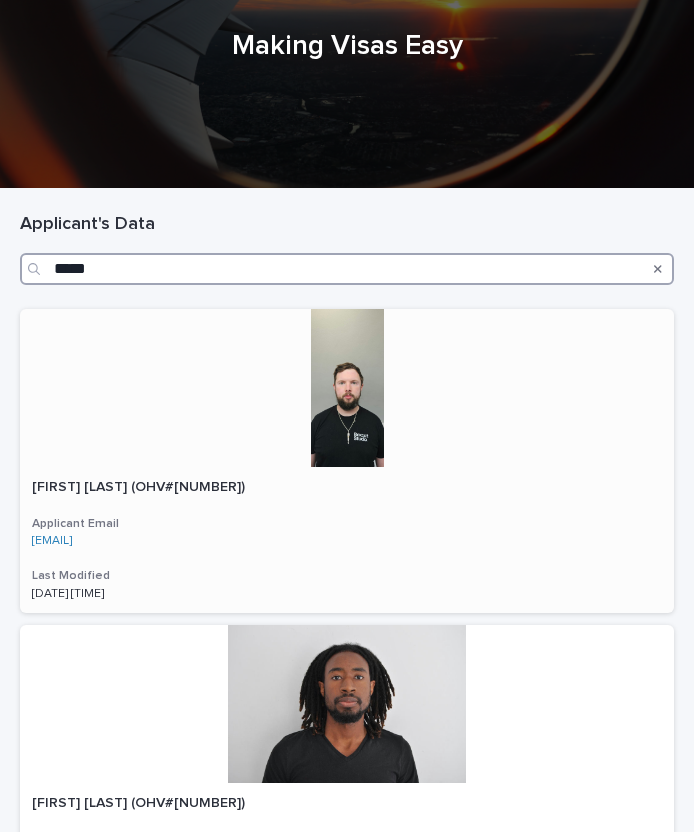 type on "*****" 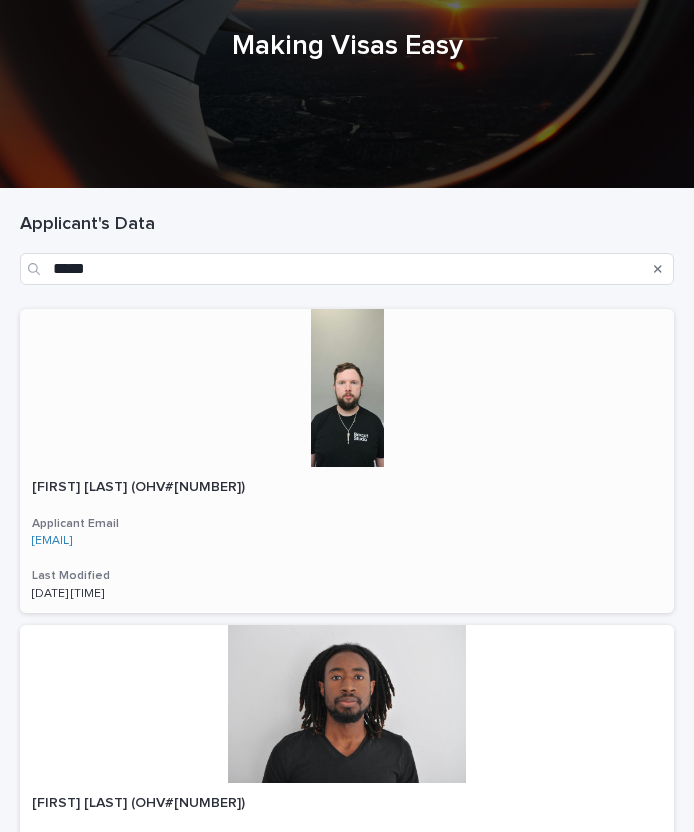 click on "[FIRST] [LAST] (OHV#[NUMBER])" at bounding box center (140, 485) 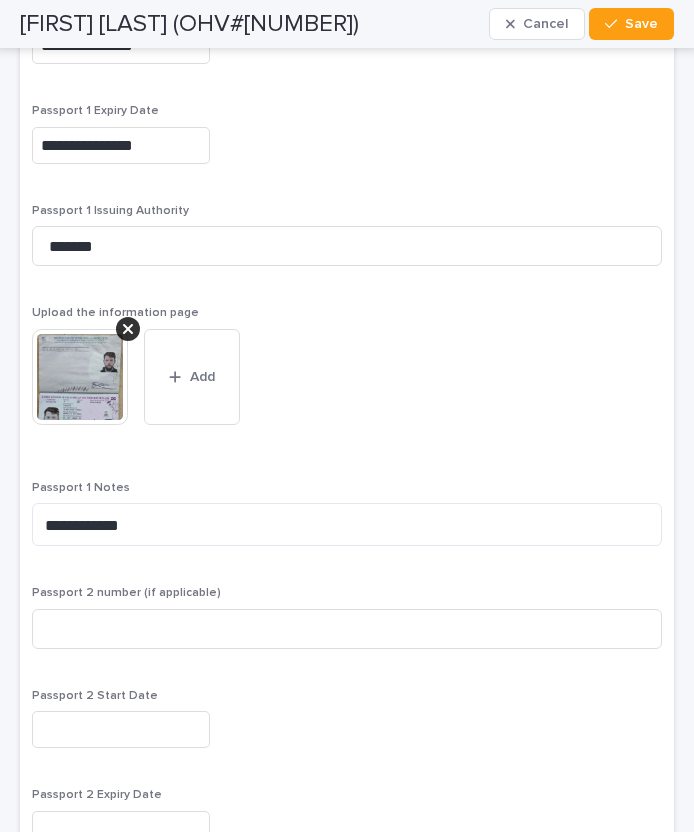 scroll, scrollTop: 2731, scrollLeft: 0, axis: vertical 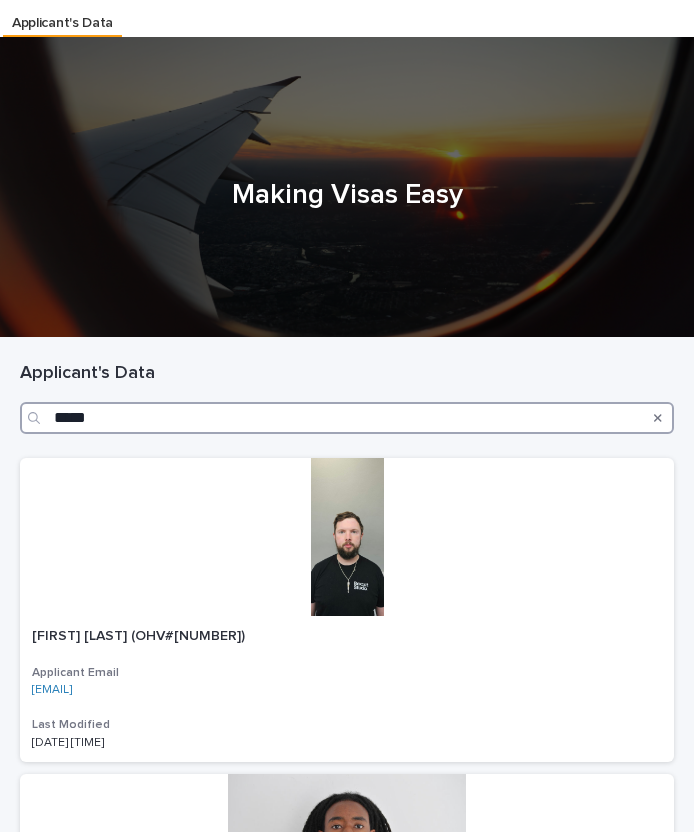 click on "*****" at bounding box center [347, 418] 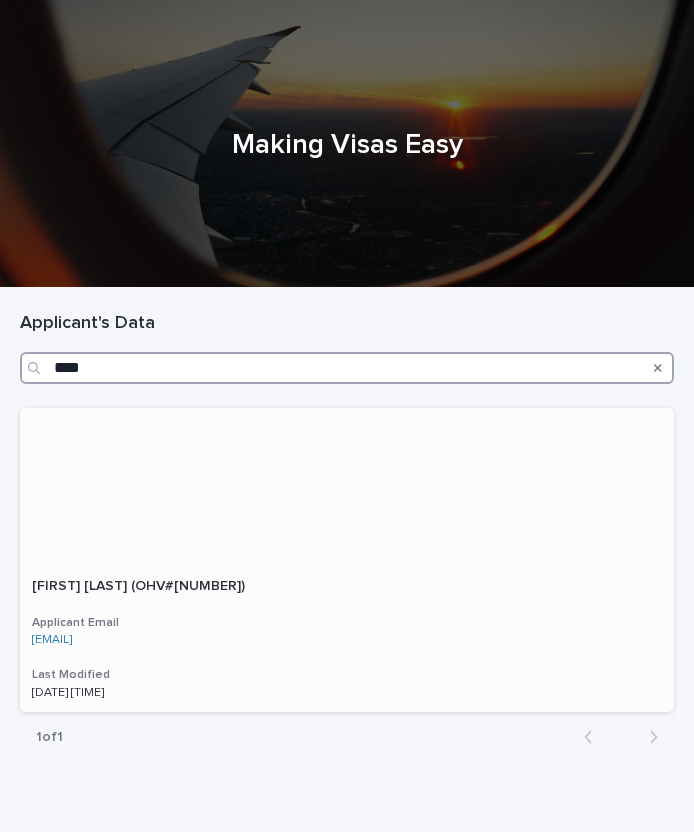 scroll, scrollTop: 88, scrollLeft: 0, axis: vertical 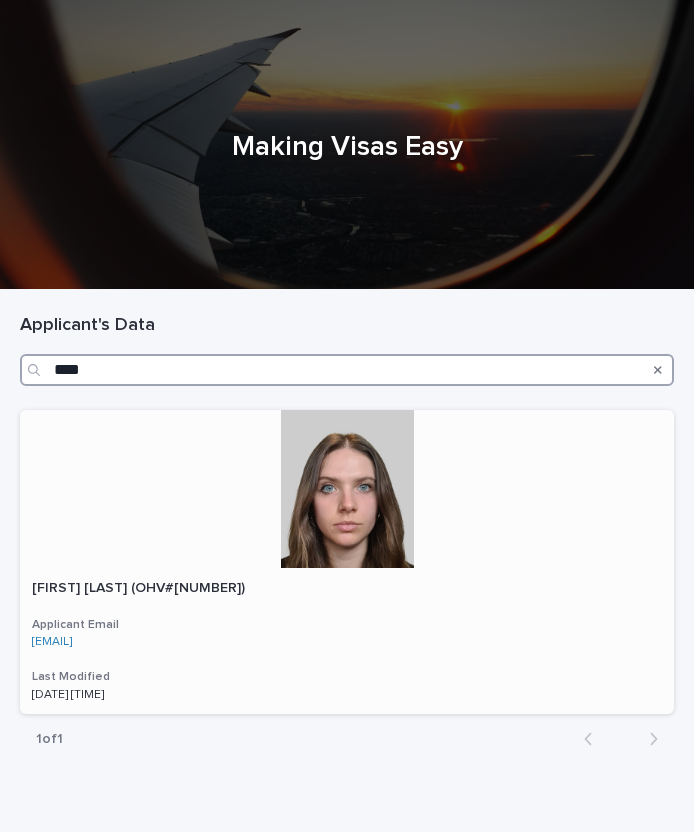 type on "****" 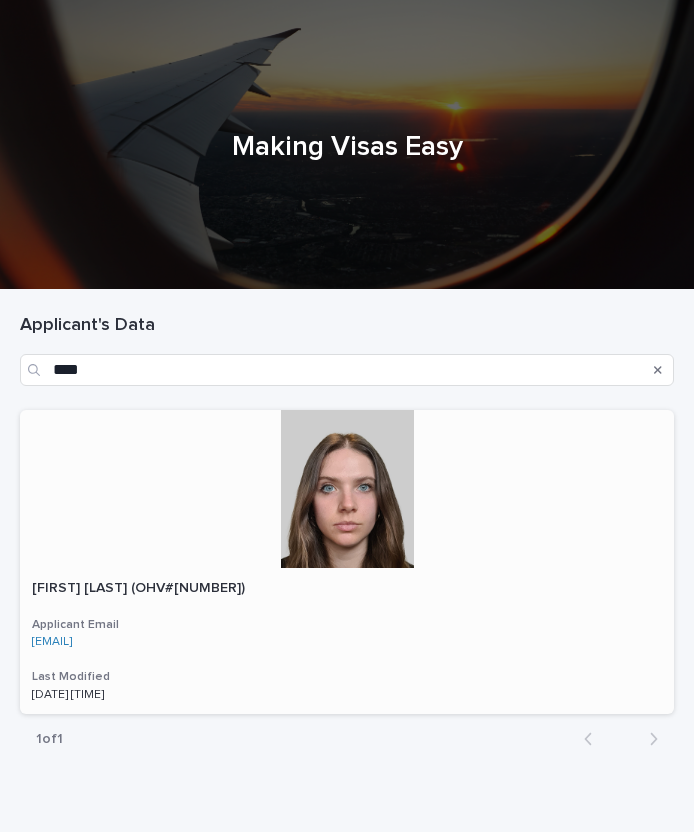 click on "[FIRST] [LAST] (OHV#[NUMBER])" at bounding box center (140, 586) 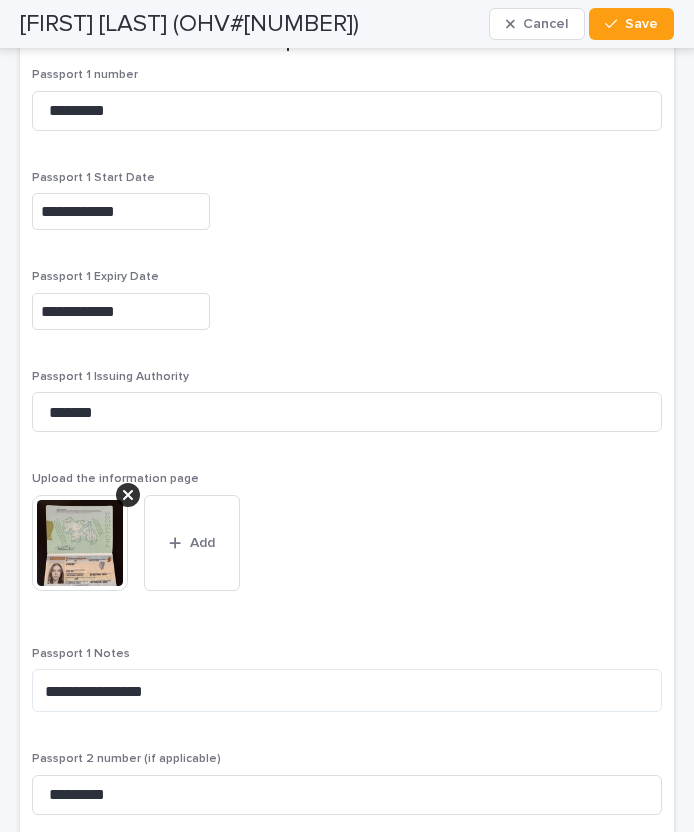 scroll, scrollTop: 2568, scrollLeft: 0, axis: vertical 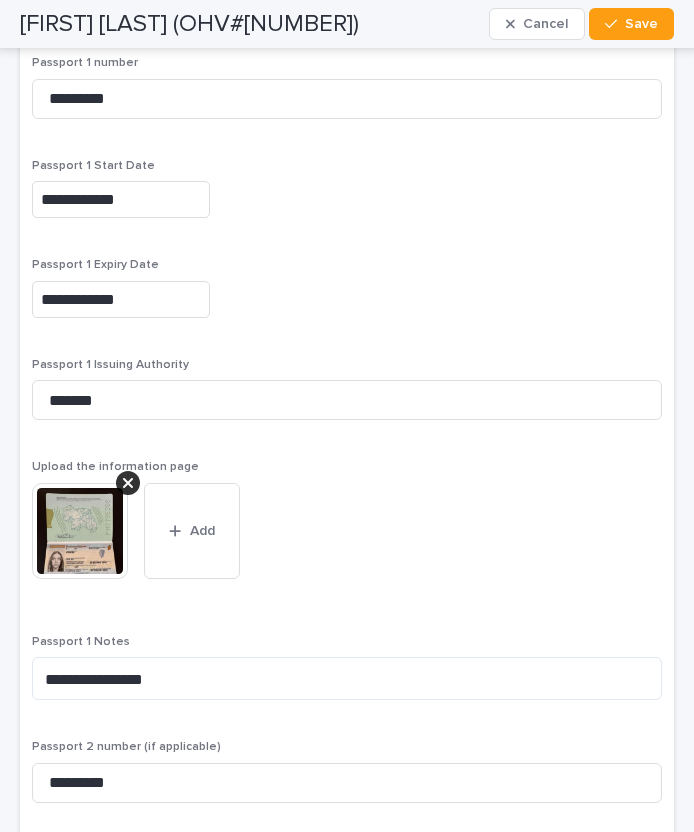 click at bounding box center (80, 531) 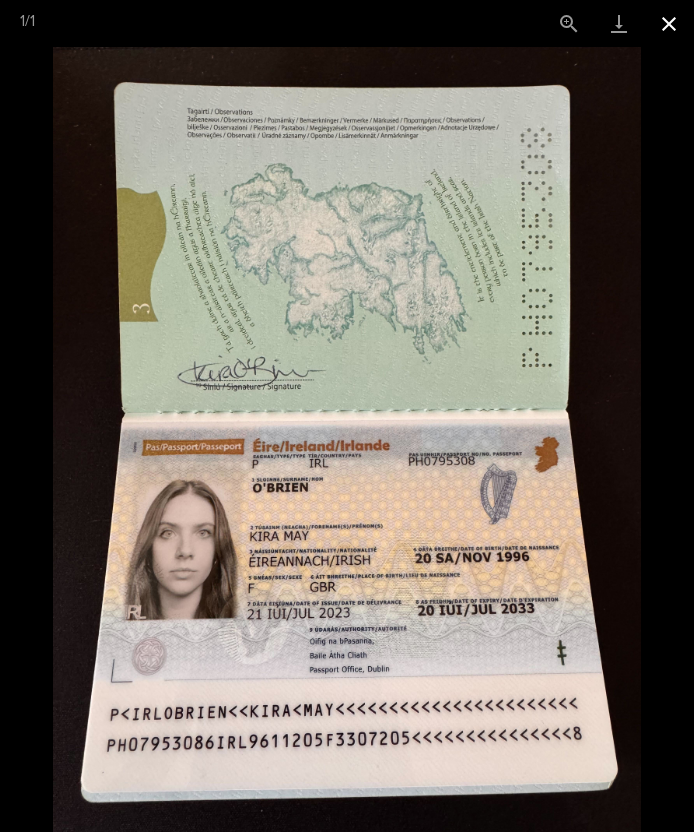 click at bounding box center (669, 23) 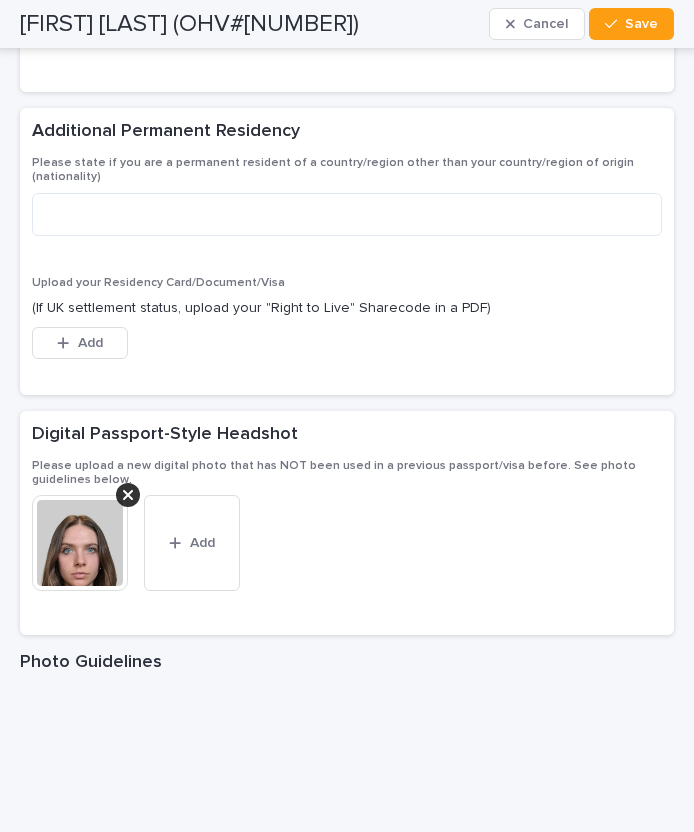 scroll, scrollTop: 4408, scrollLeft: 0, axis: vertical 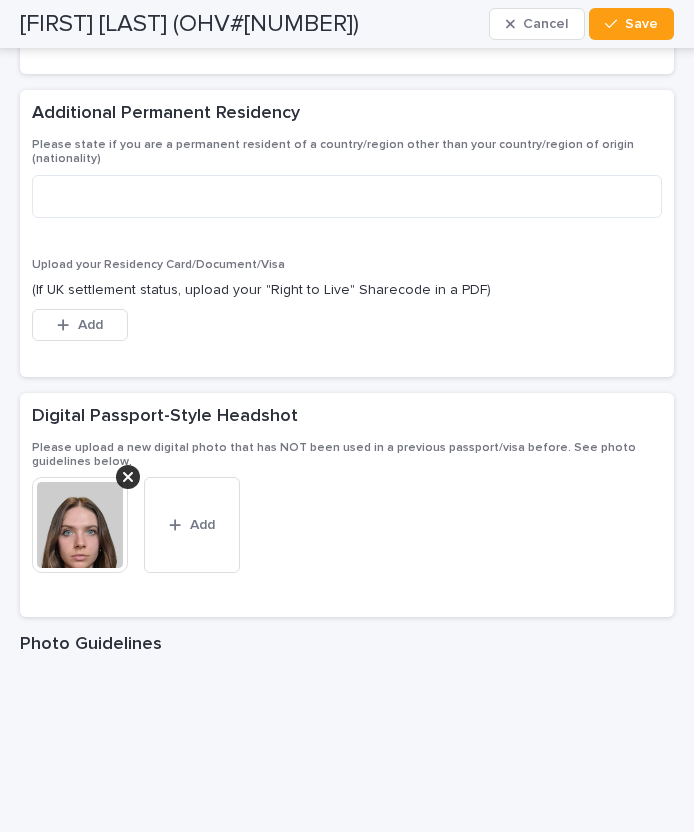 click at bounding box center (80, 525) 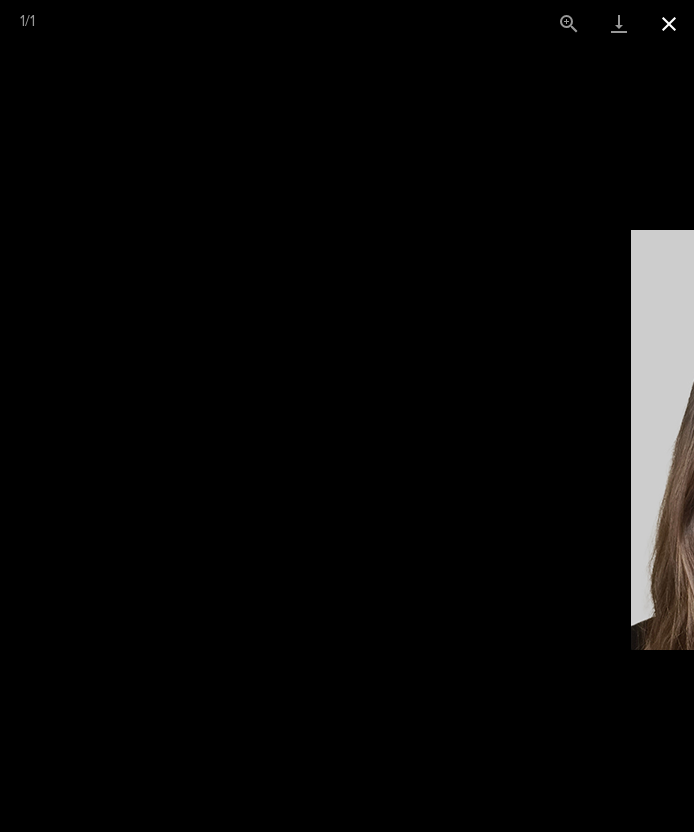 click at bounding box center [669, 23] 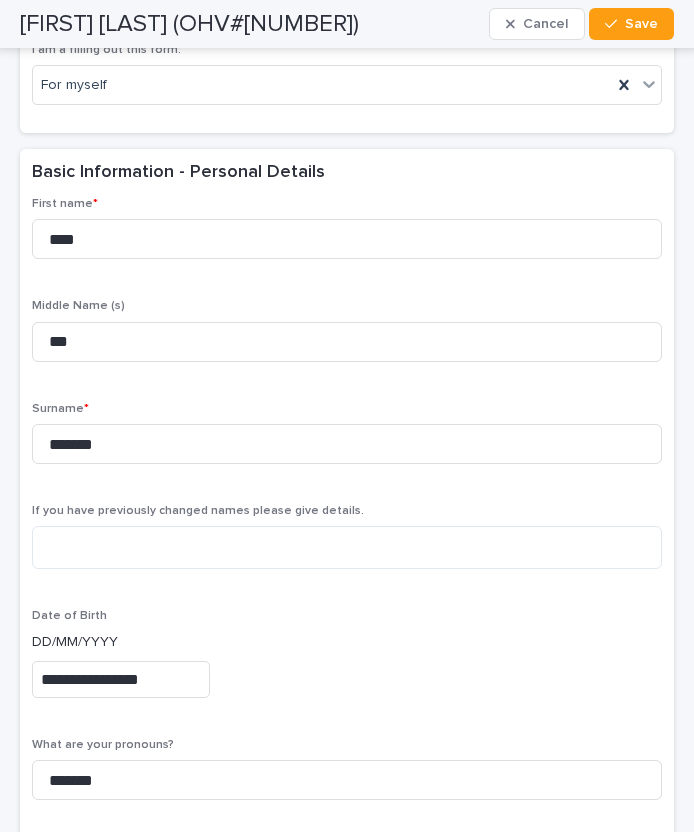 scroll, scrollTop: 473, scrollLeft: 0, axis: vertical 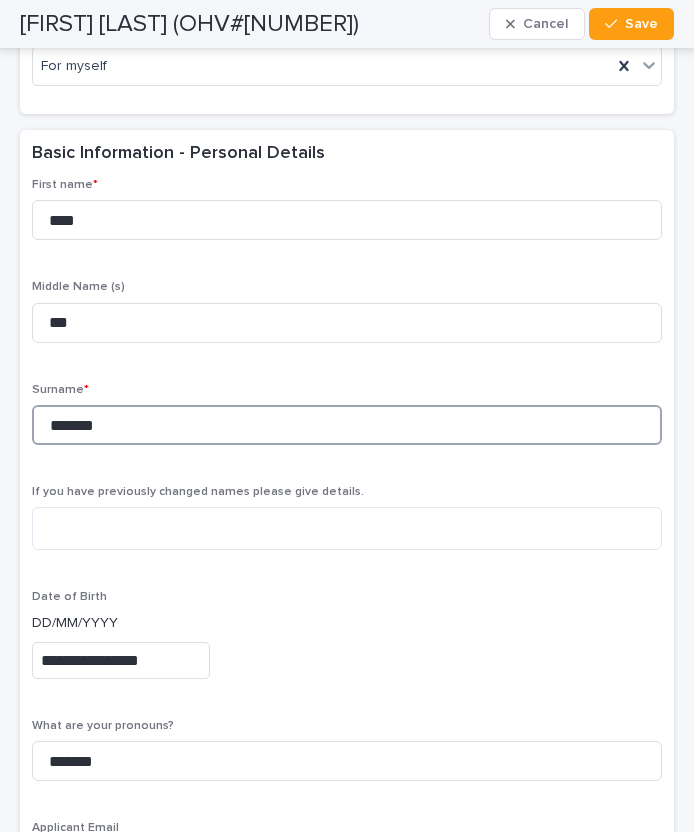 click on "*******" at bounding box center [347, 425] 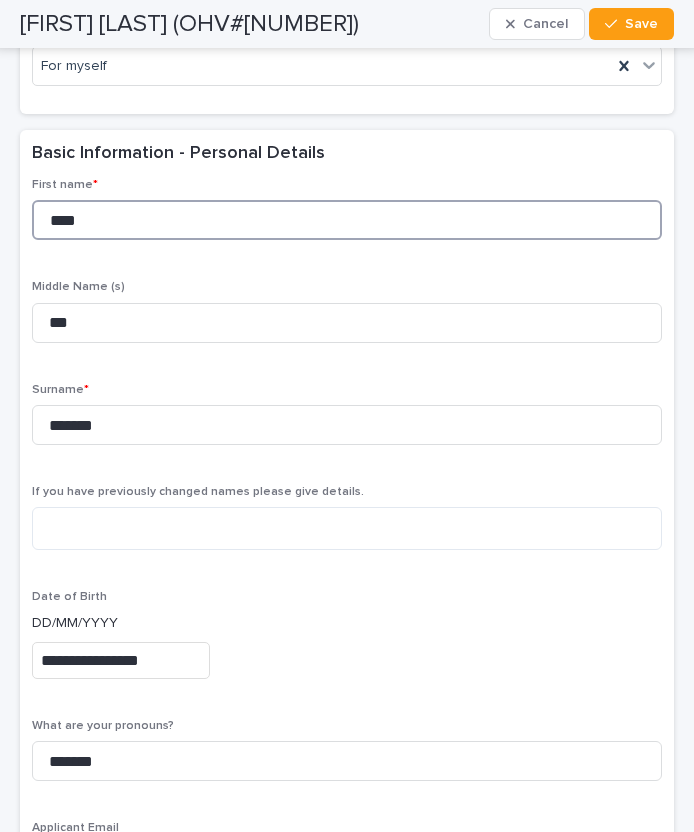 click on "****" at bounding box center (347, 220) 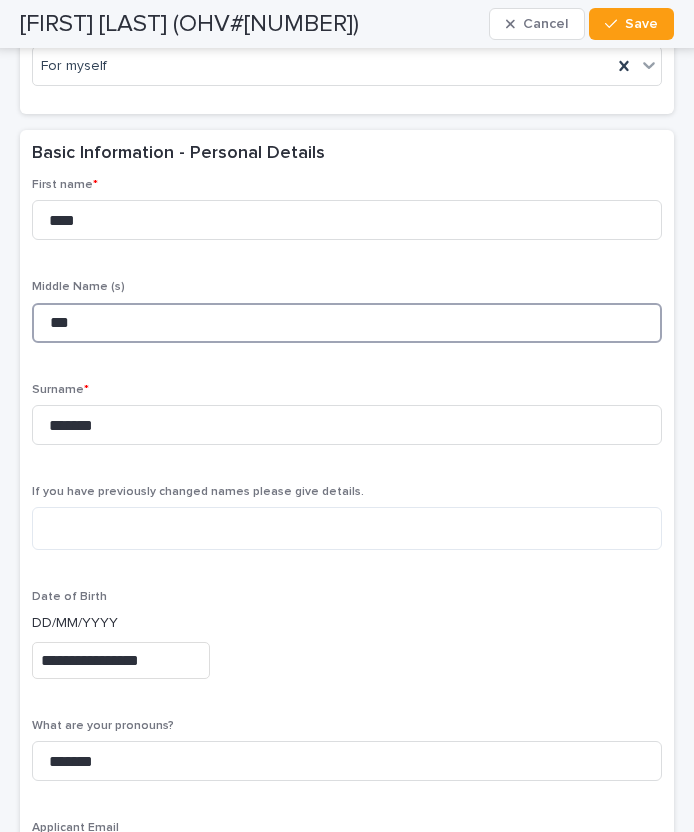 click on "***" at bounding box center (347, 323) 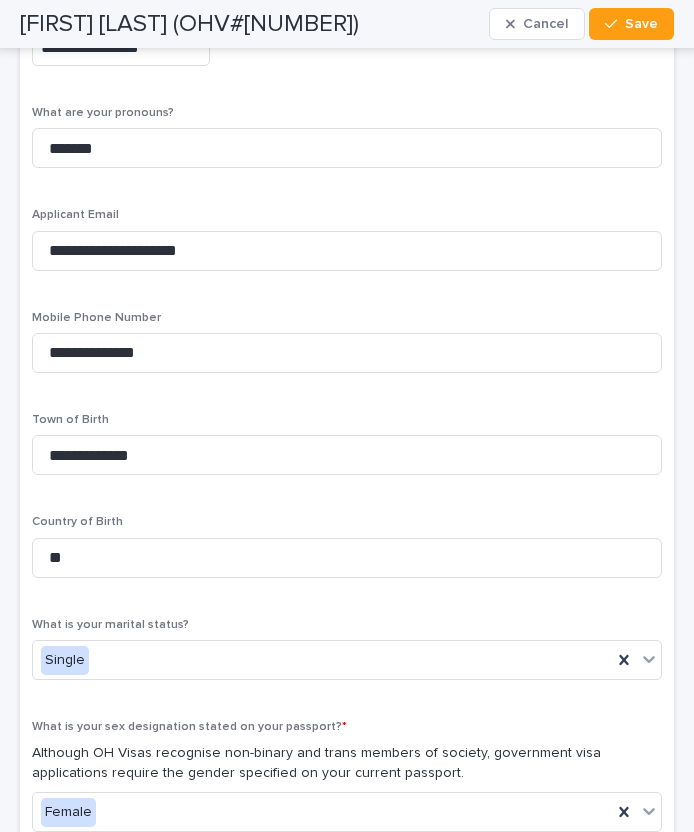 scroll, scrollTop: 1088, scrollLeft: 0, axis: vertical 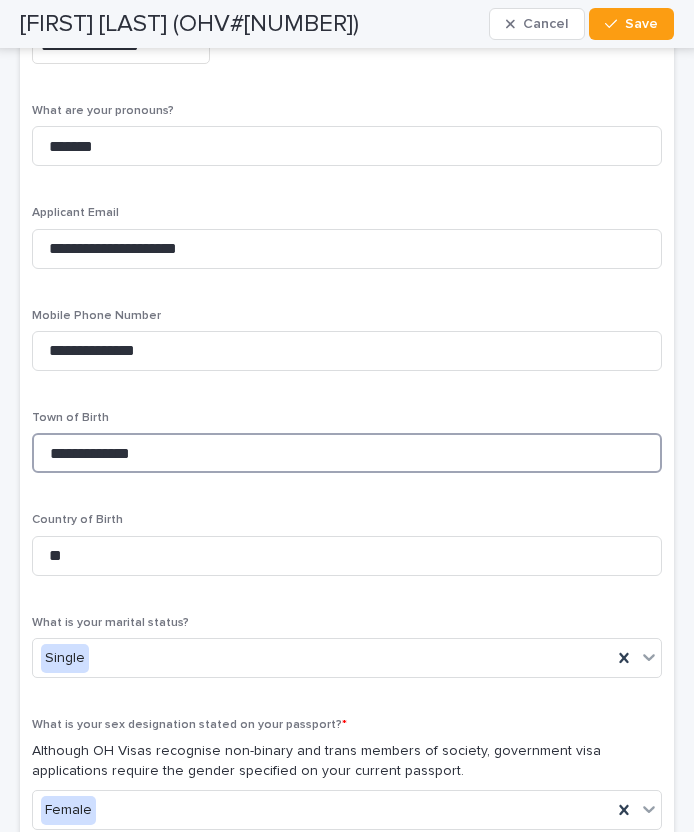 click on "**********" at bounding box center [347, 453] 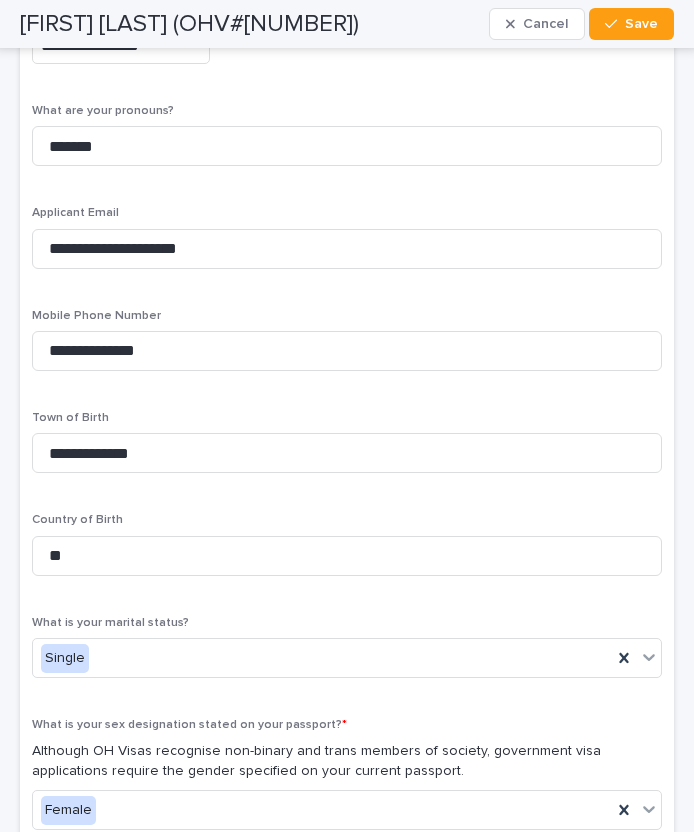click on "[FIRST] [LAST] (OHV#[NUMBER])" at bounding box center [189, 24] 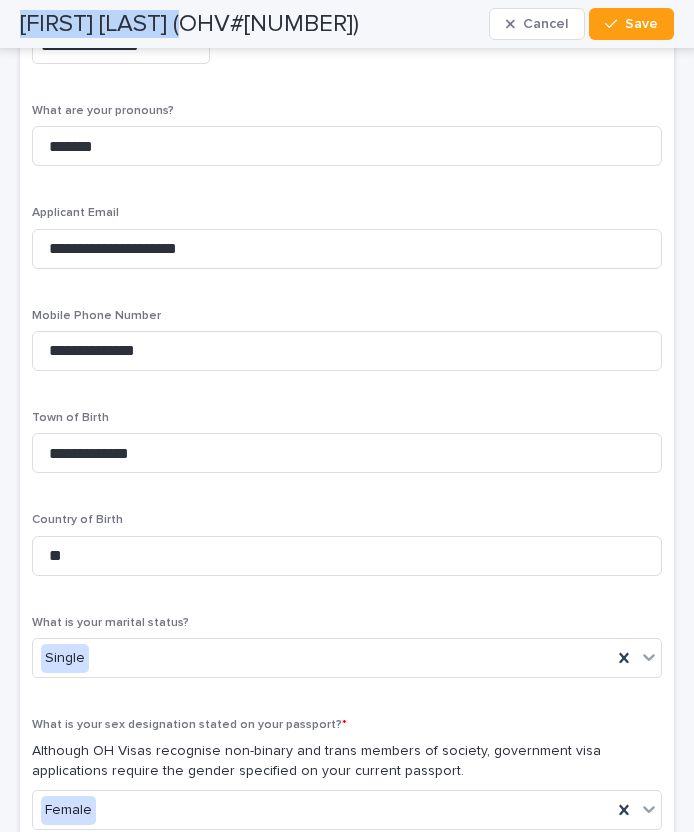 drag, startPoint x: 27, startPoint y: 23, endPoint x: 137, endPoint y: 23, distance: 110 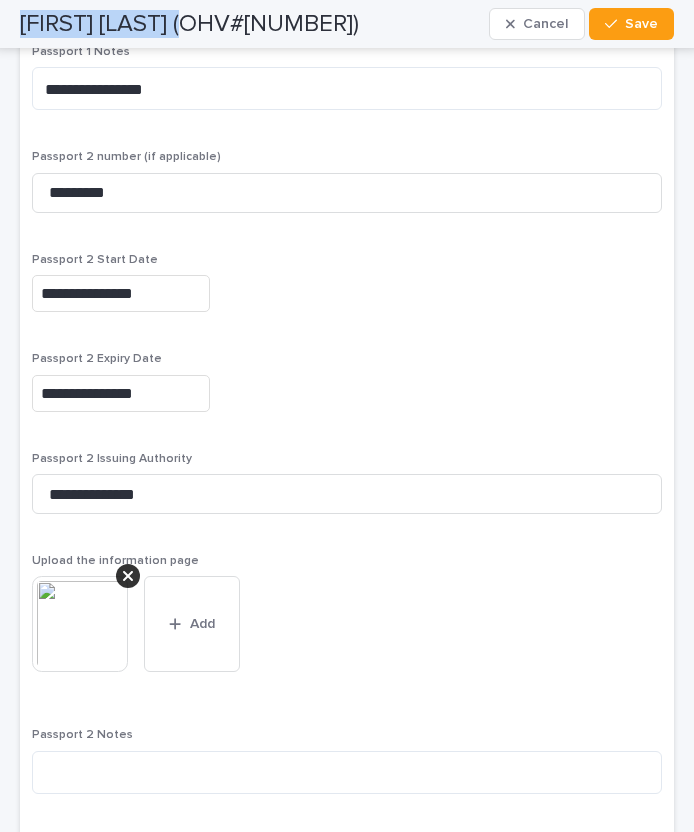 scroll, scrollTop: 3153, scrollLeft: 0, axis: vertical 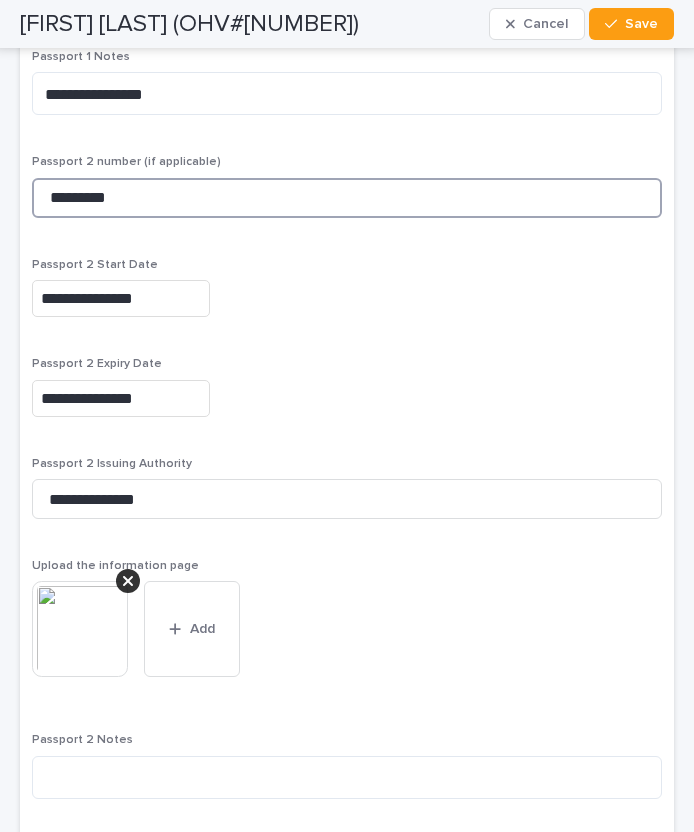 click on "*********" at bounding box center [347, 198] 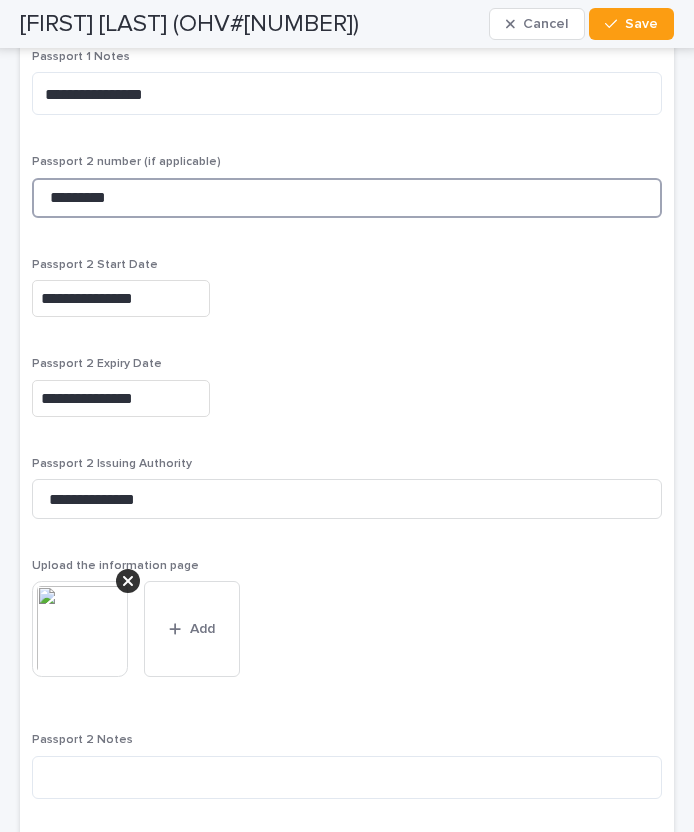 click on "*********" at bounding box center (347, 198) 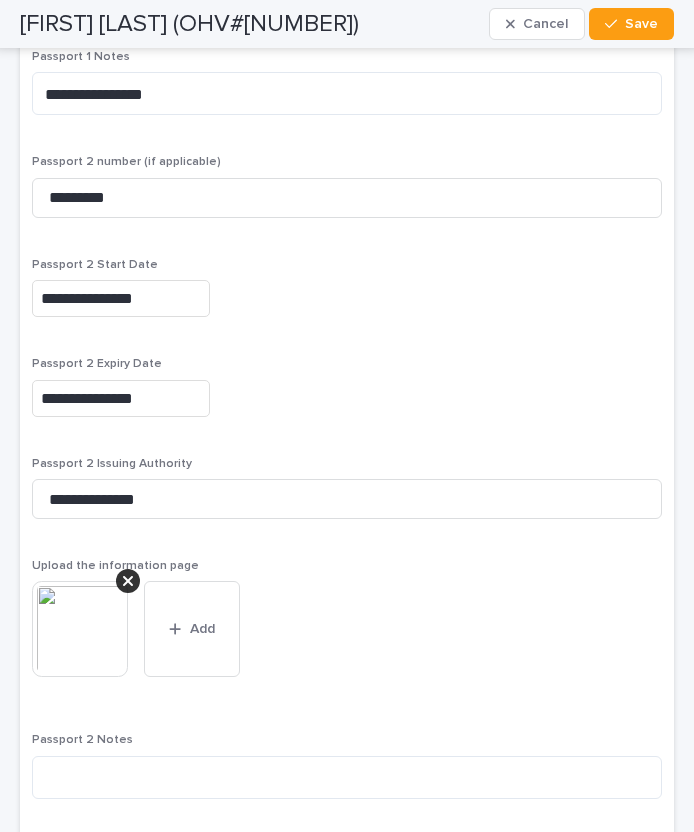 click at bounding box center (80, 629) 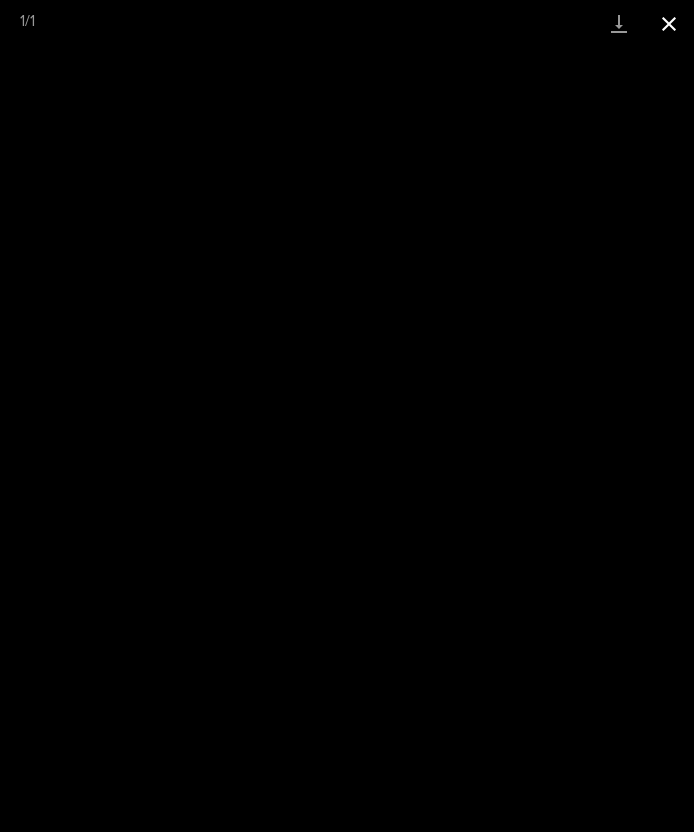 click at bounding box center (669, 23) 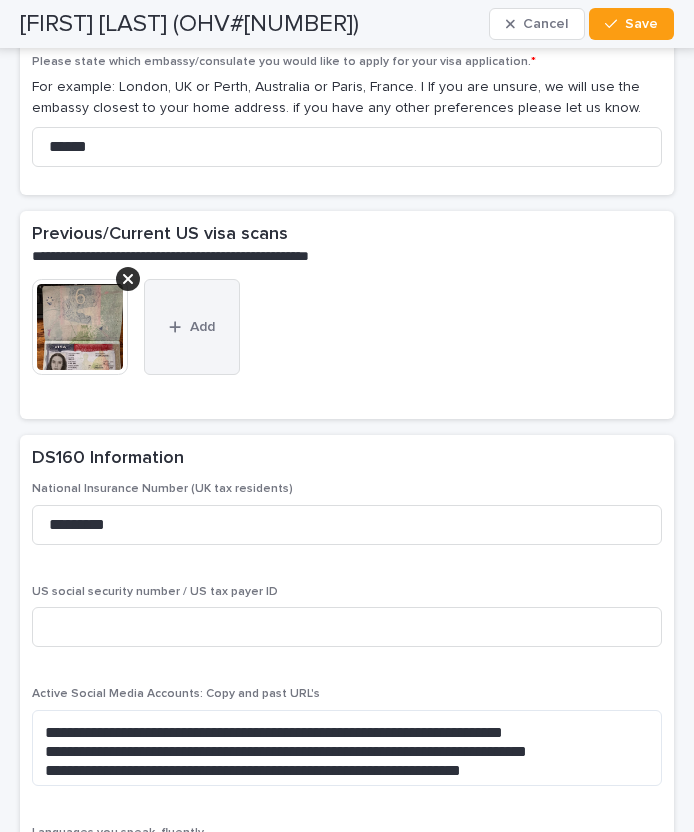 scroll, scrollTop: 5676, scrollLeft: 0, axis: vertical 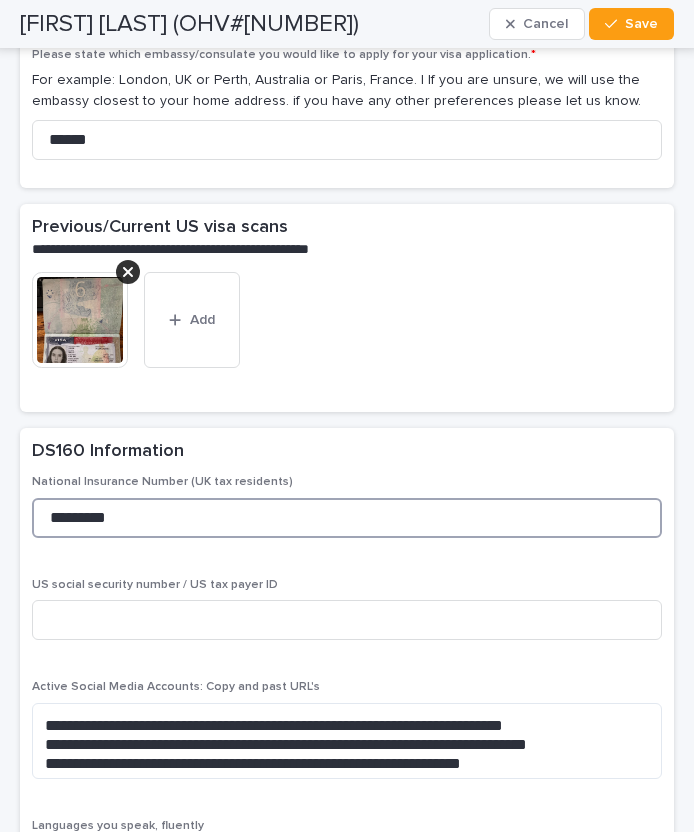 click on "*********" at bounding box center (347, 518) 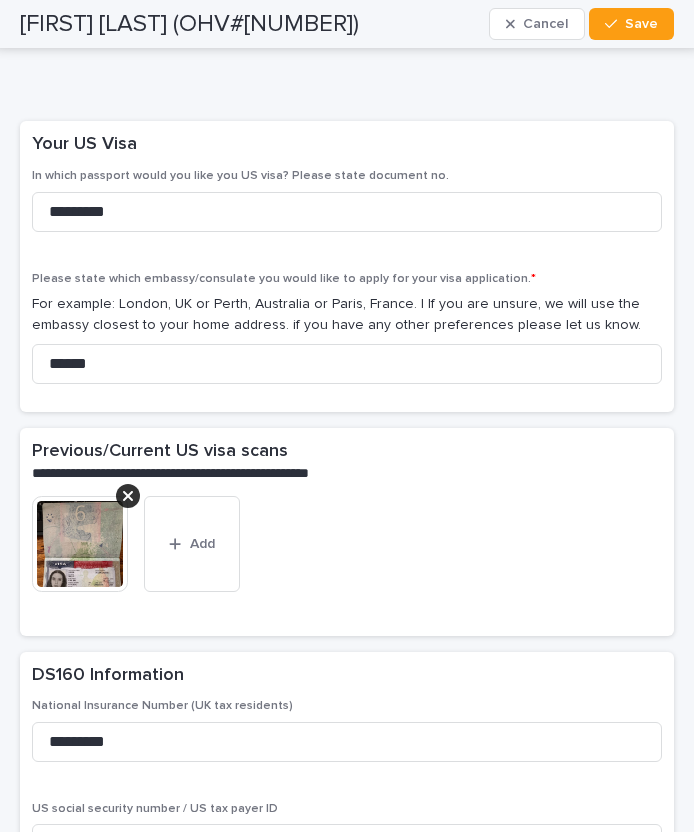 scroll, scrollTop: 5450, scrollLeft: 0, axis: vertical 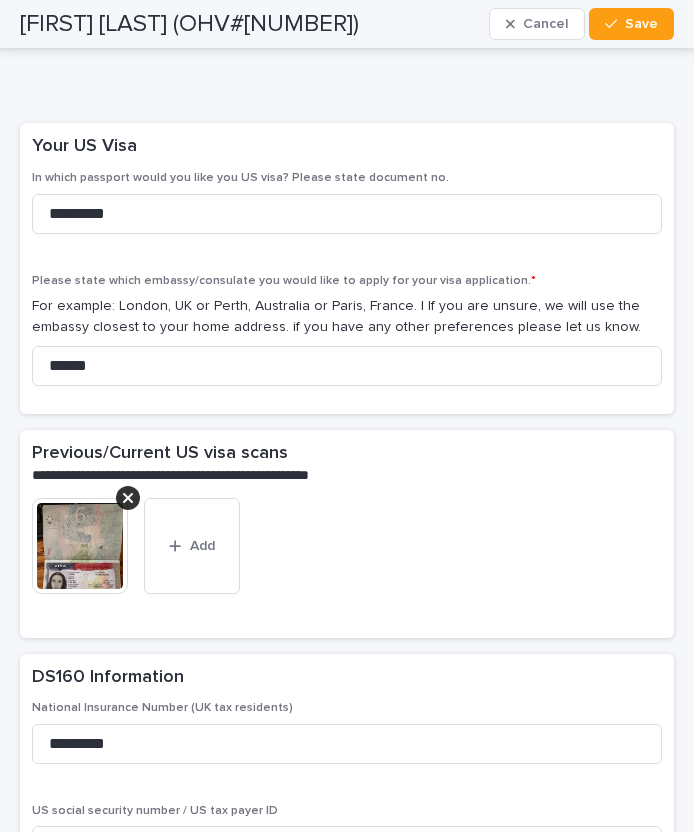 click at bounding box center (80, 546) 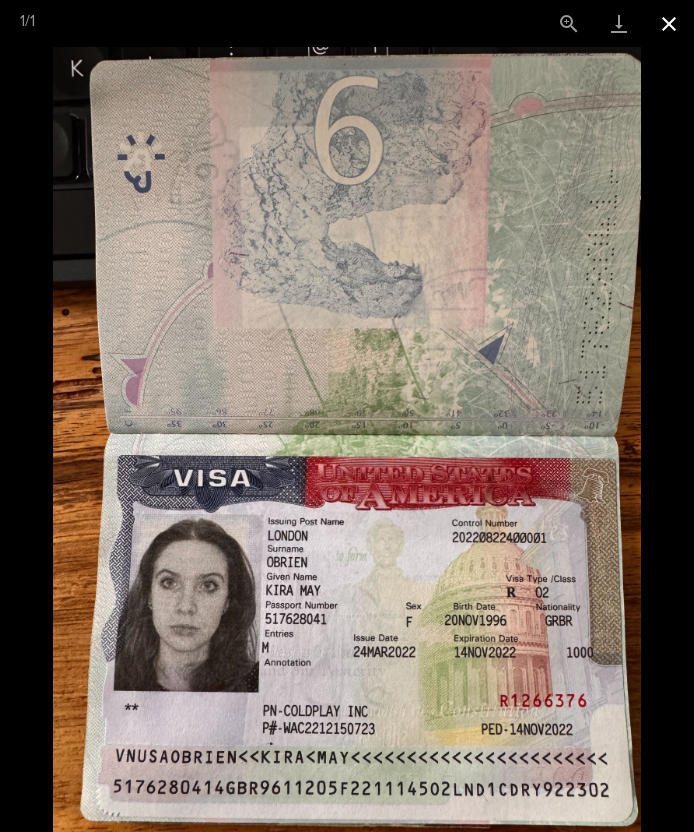 click at bounding box center [669, 23] 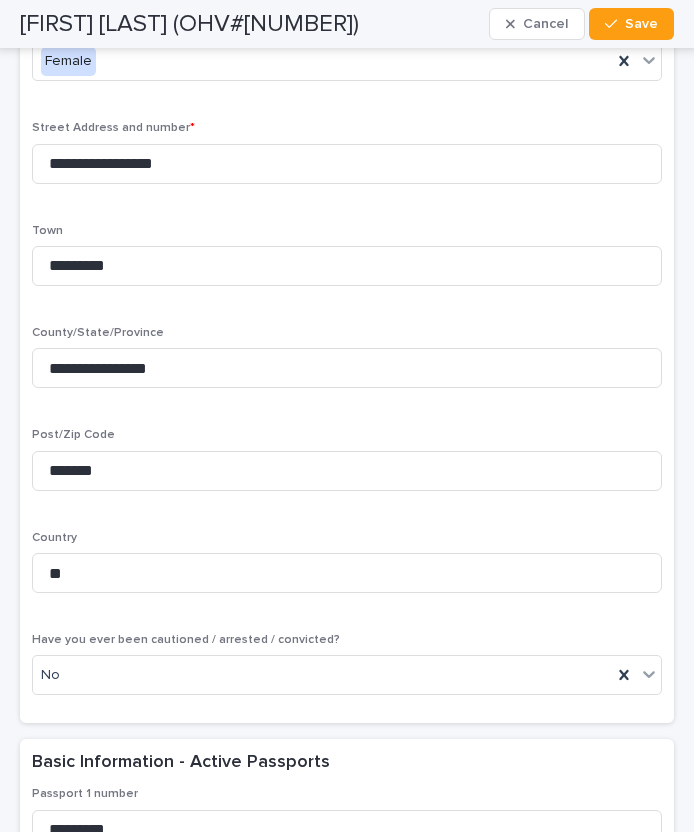 scroll, scrollTop: 1756, scrollLeft: 0, axis: vertical 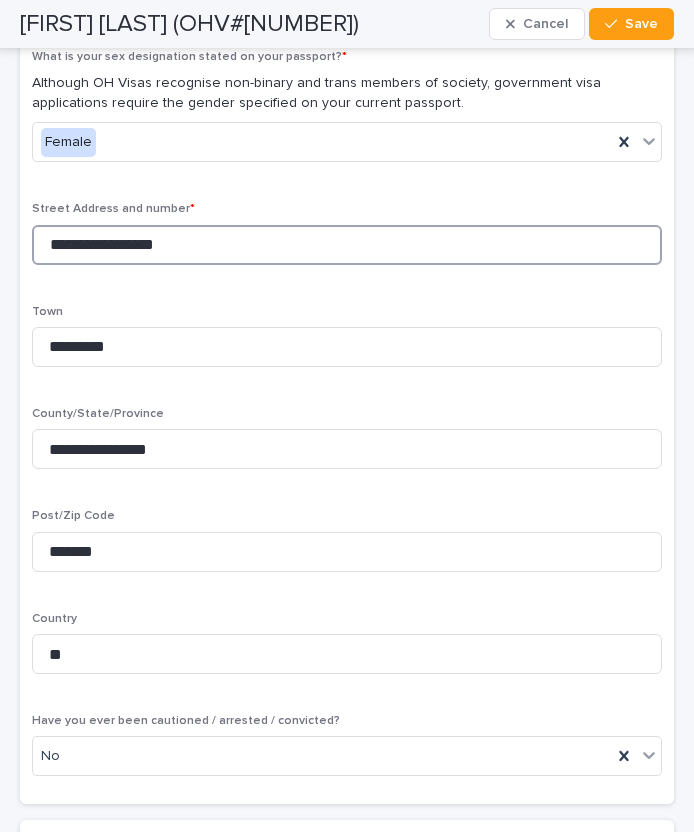 click on "**********" at bounding box center [347, 245] 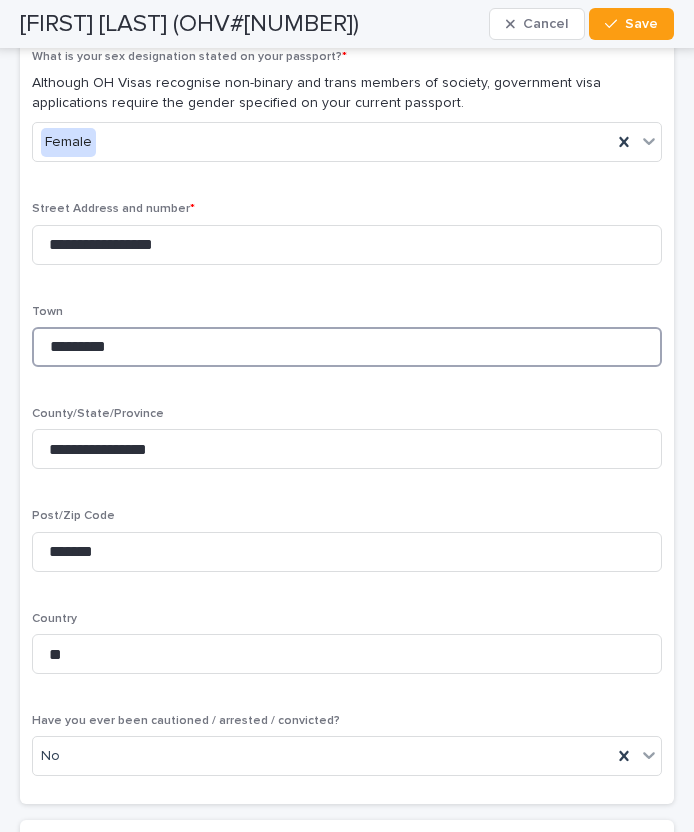 click on "*********" at bounding box center [347, 347] 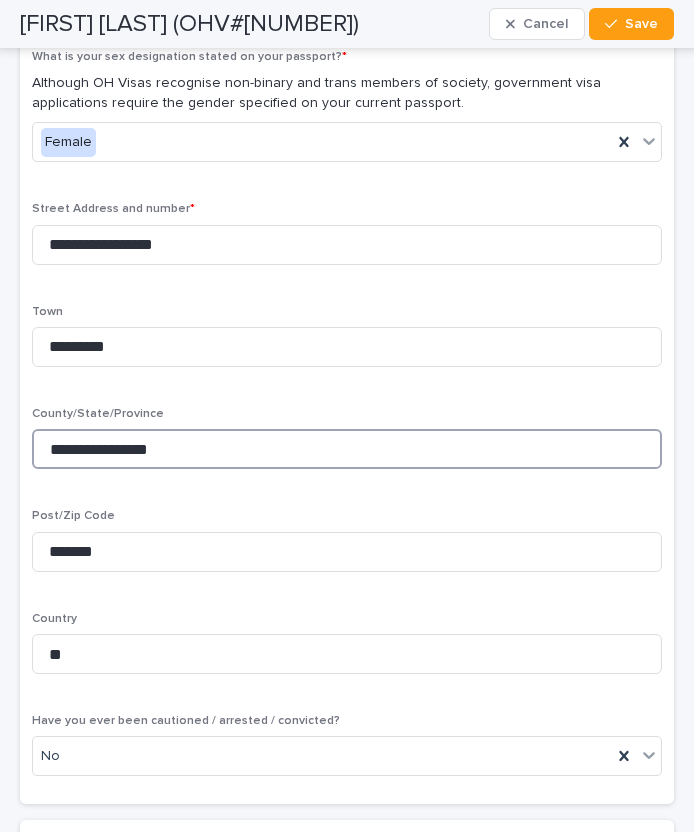 click on "**********" at bounding box center (347, 449) 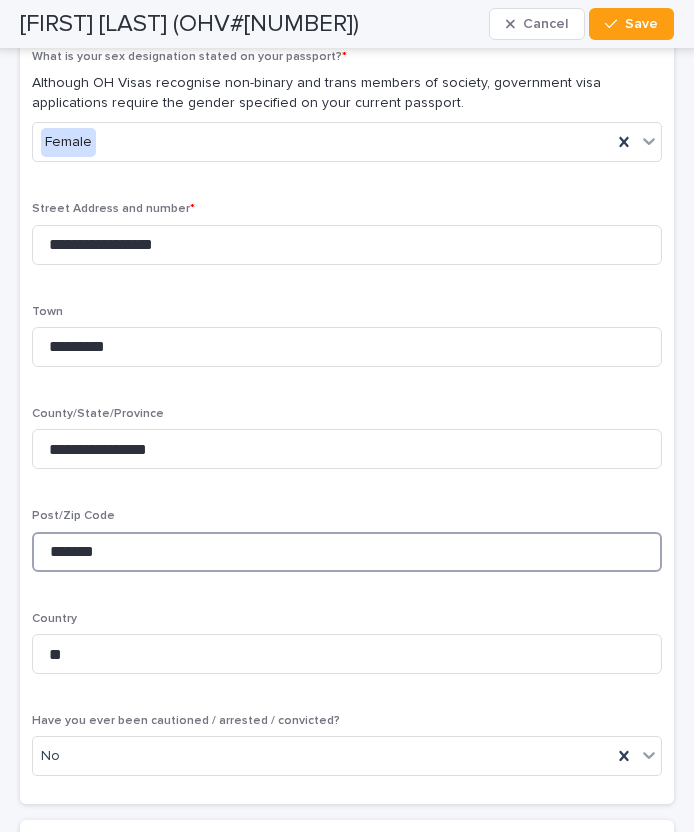 click on "*******" at bounding box center [347, 552] 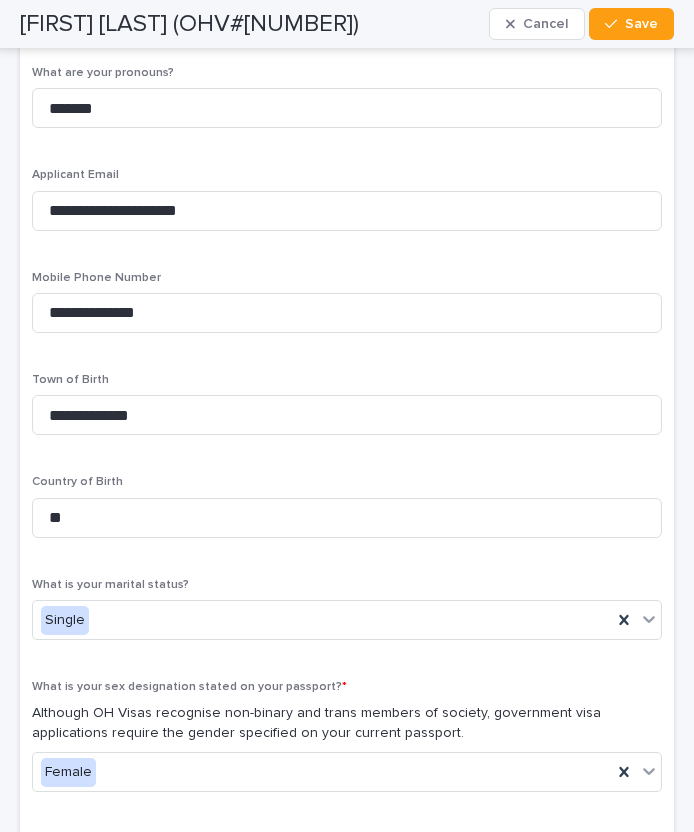 scroll, scrollTop: 1120, scrollLeft: 0, axis: vertical 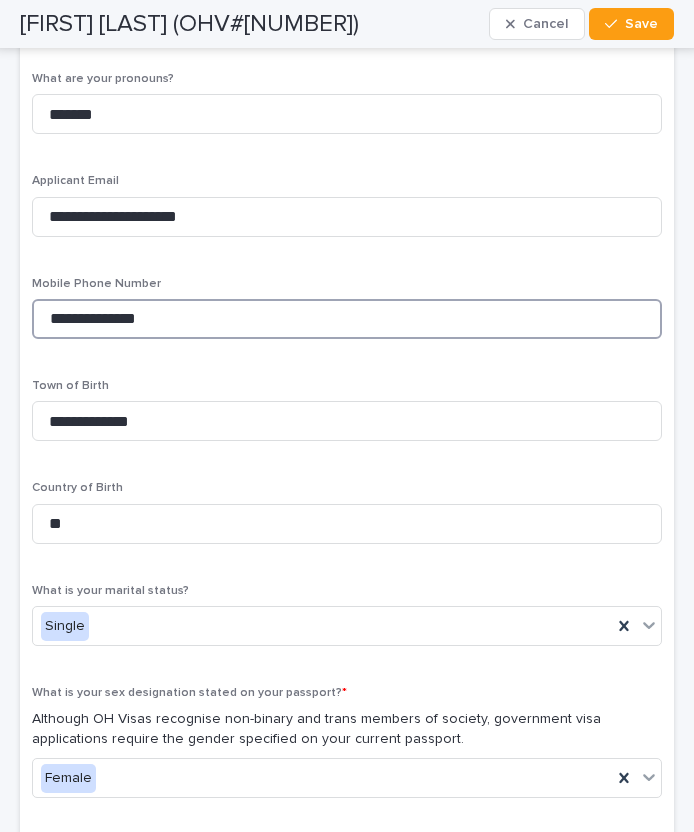 click on "**********" at bounding box center [347, 319] 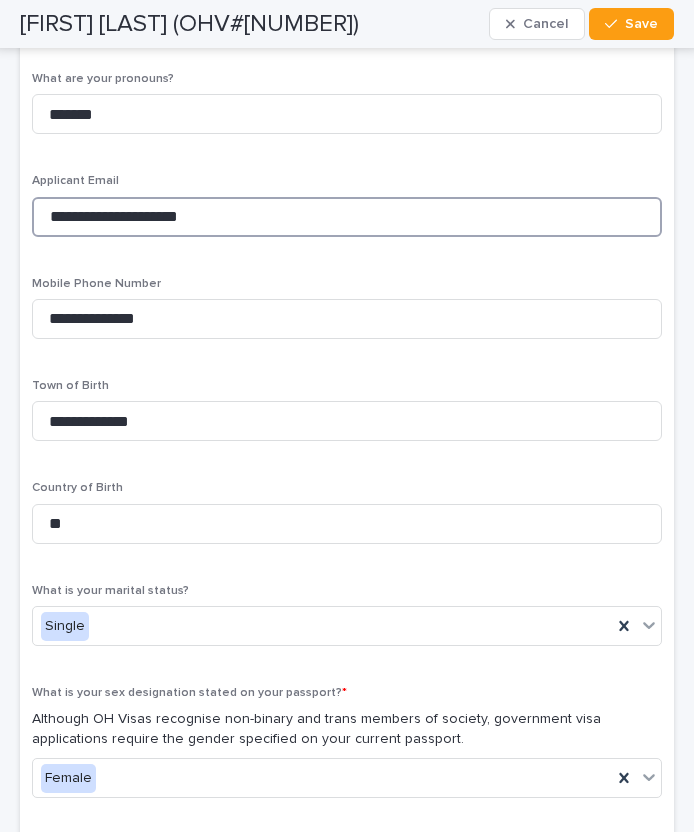 click on "**********" at bounding box center [347, 217] 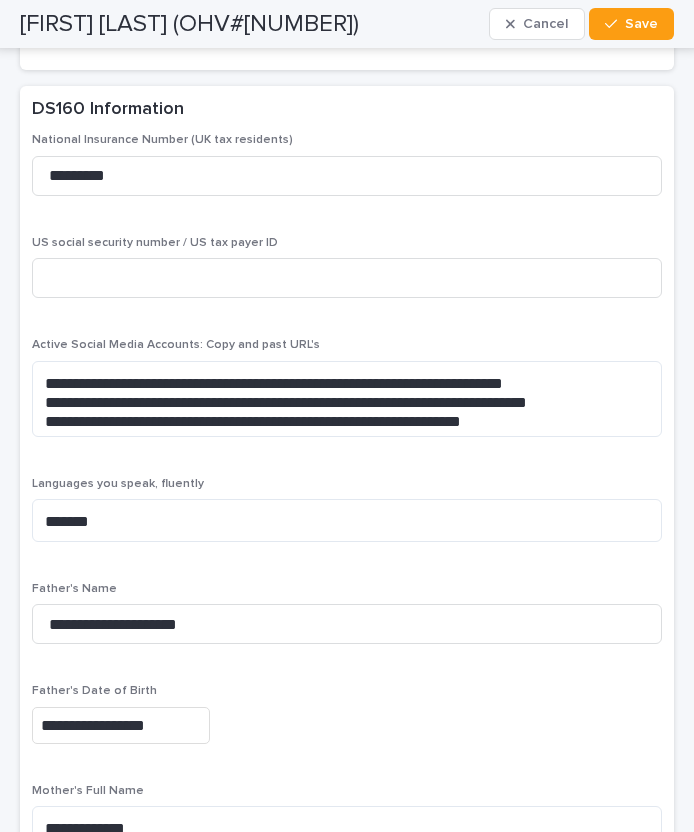 scroll, scrollTop: 6021, scrollLeft: 0, axis: vertical 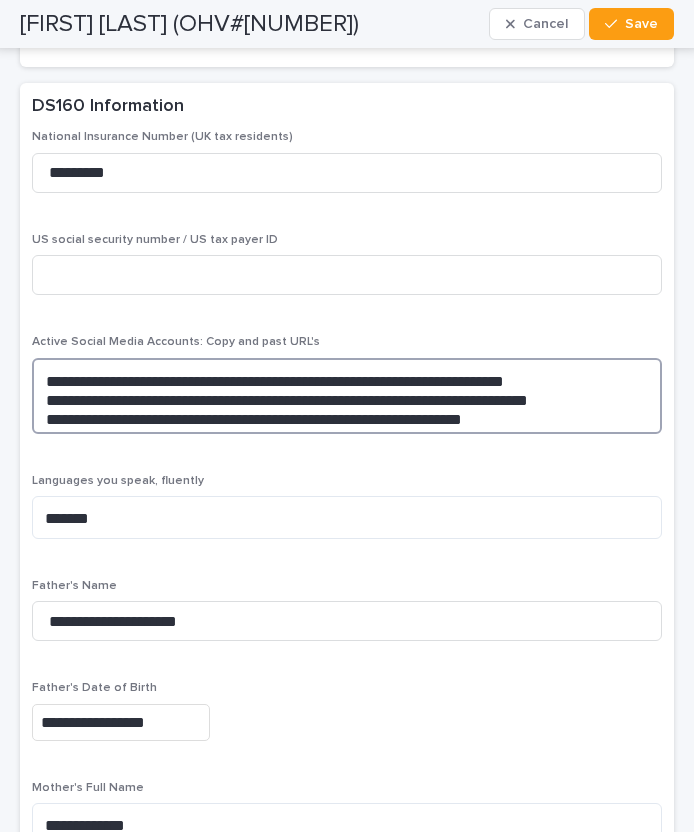 click on "**********" at bounding box center [347, 396] 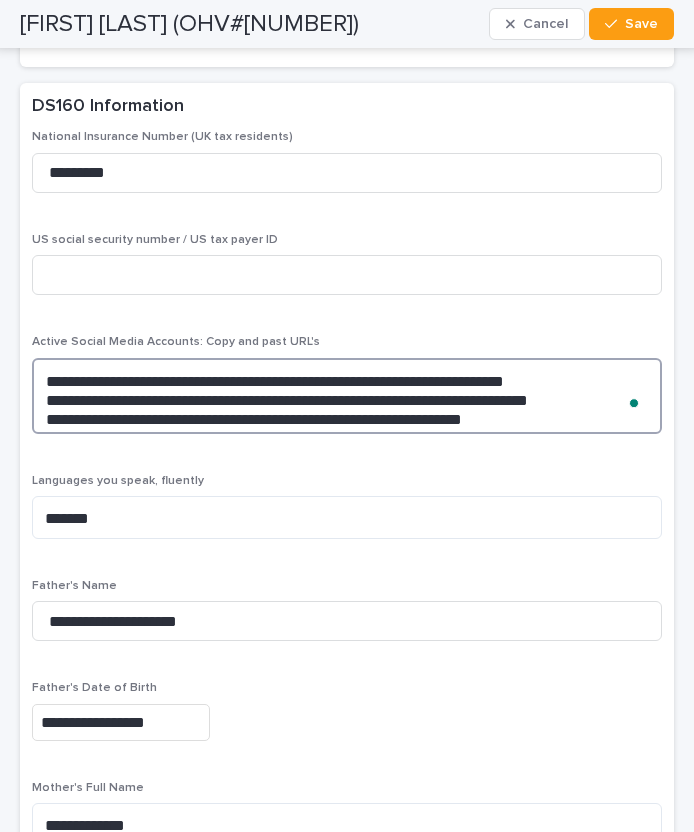 click on "**********" at bounding box center [347, 396] 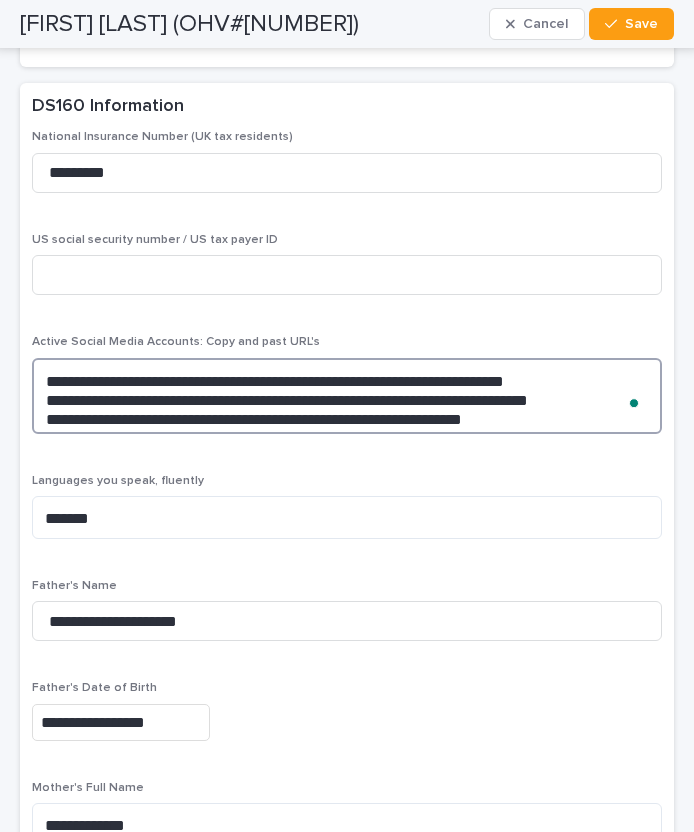 scroll, scrollTop: 6021, scrollLeft: 0, axis: vertical 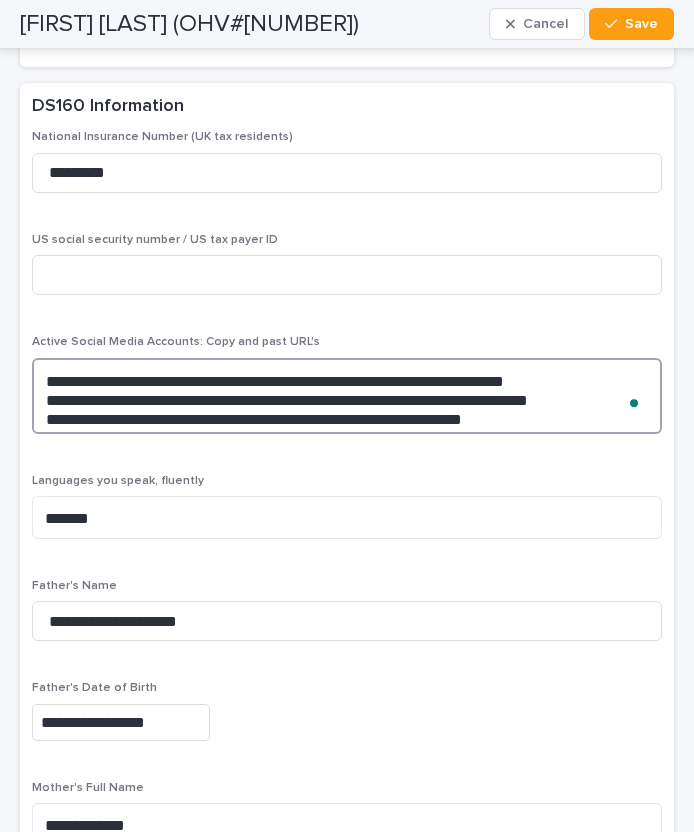 click on "**********" at bounding box center (347, 396) 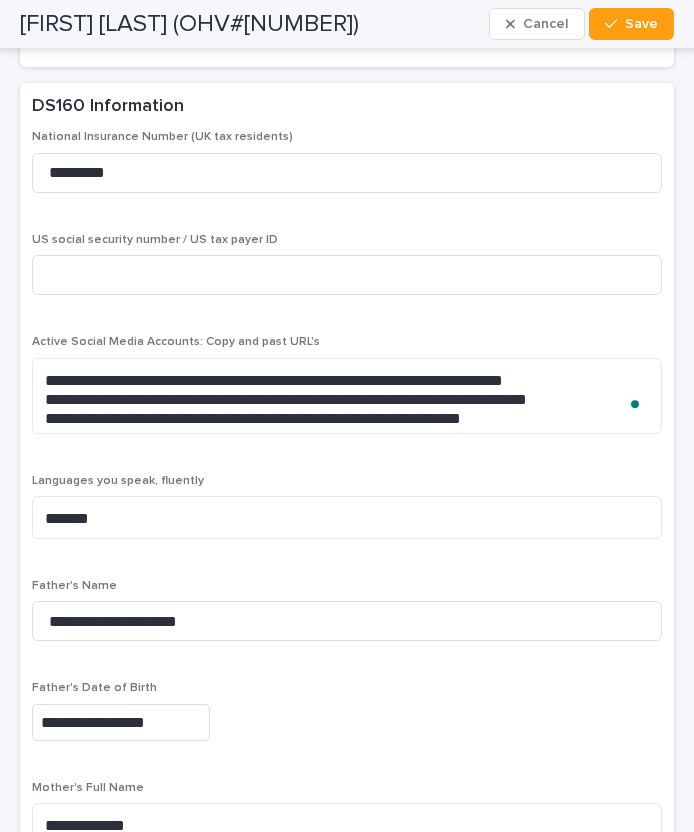 scroll, scrollTop: 5062, scrollLeft: 0, axis: vertical 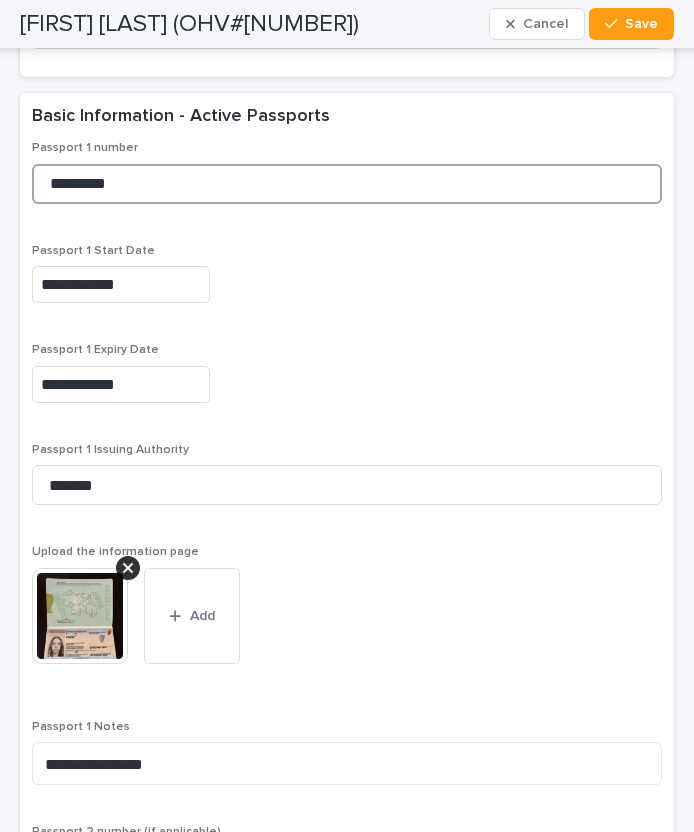 click on "*********" at bounding box center (347, 184) 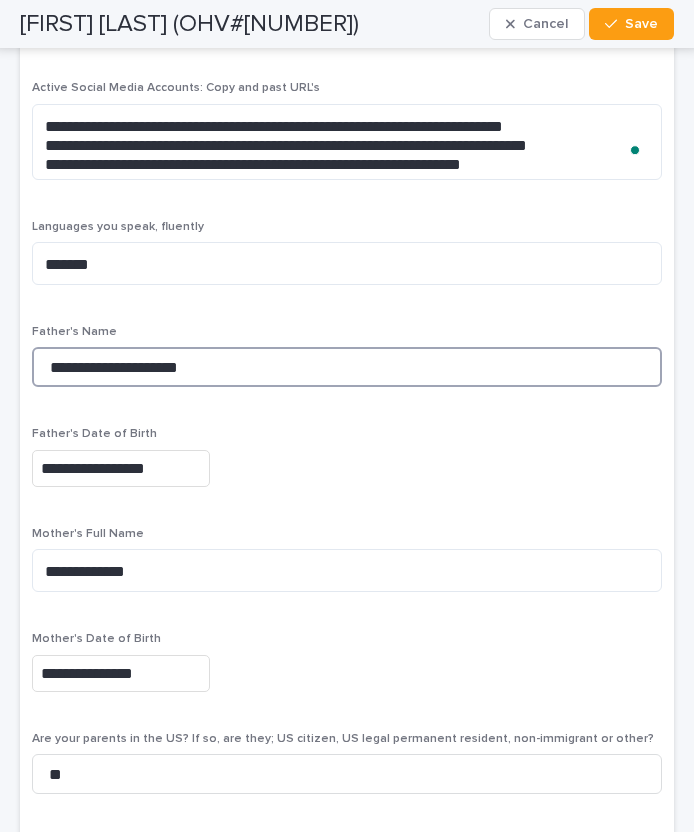 click on "**********" at bounding box center [347, 367] 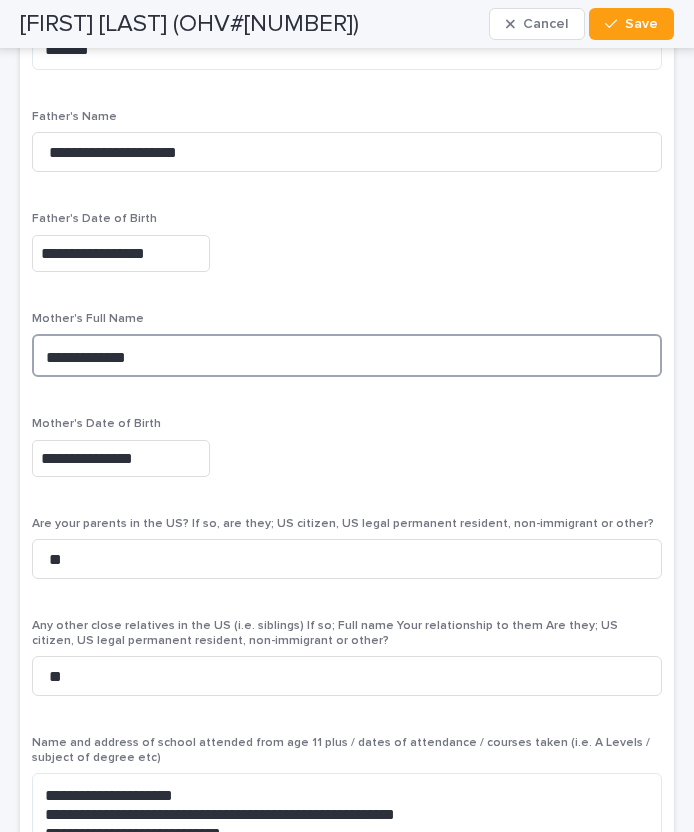 click on "**********" at bounding box center (347, 355) 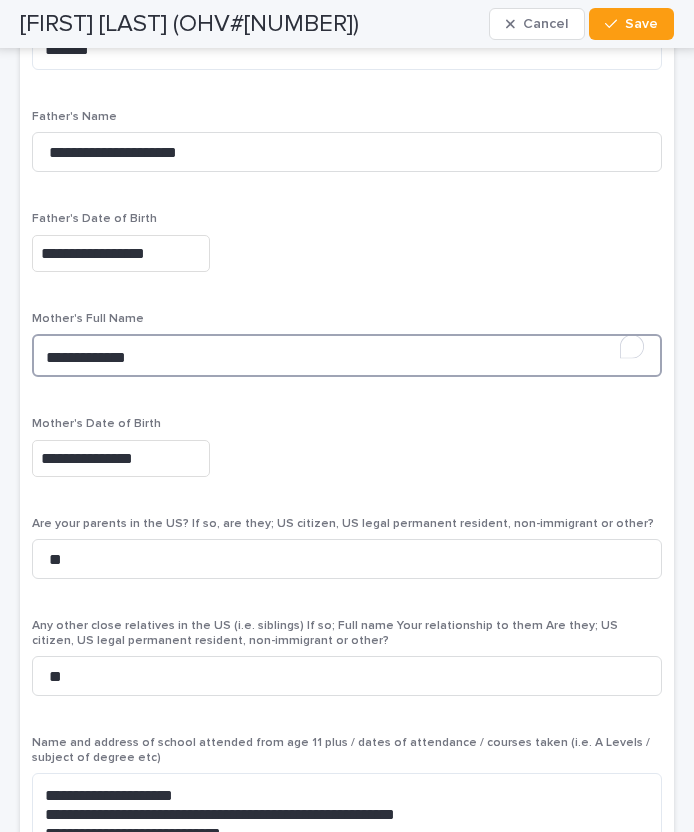 click on "**********" at bounding box center (347, 355) 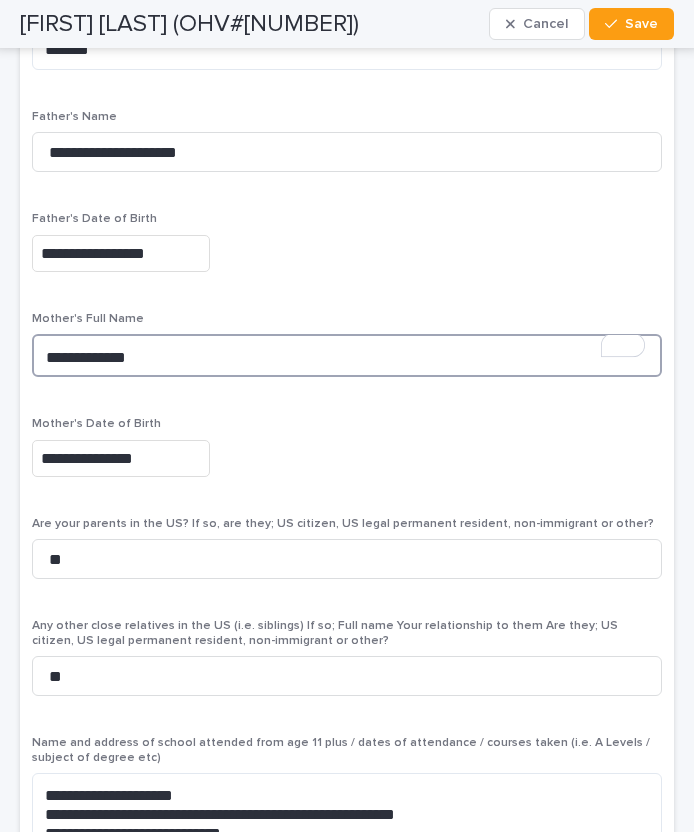 click on "**********" at bounding box center [347, 355] 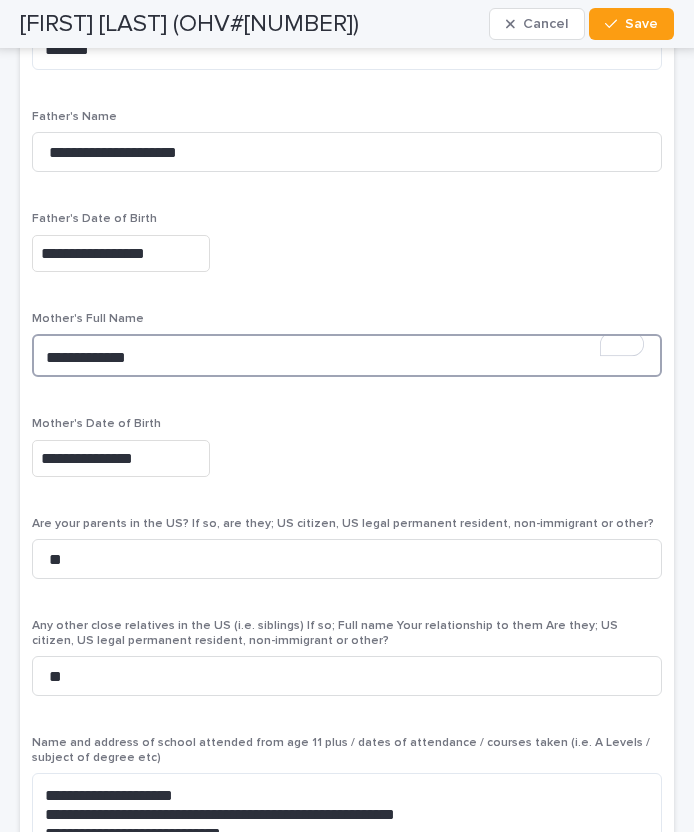 click on "**********" at bounding box center [347, 355] 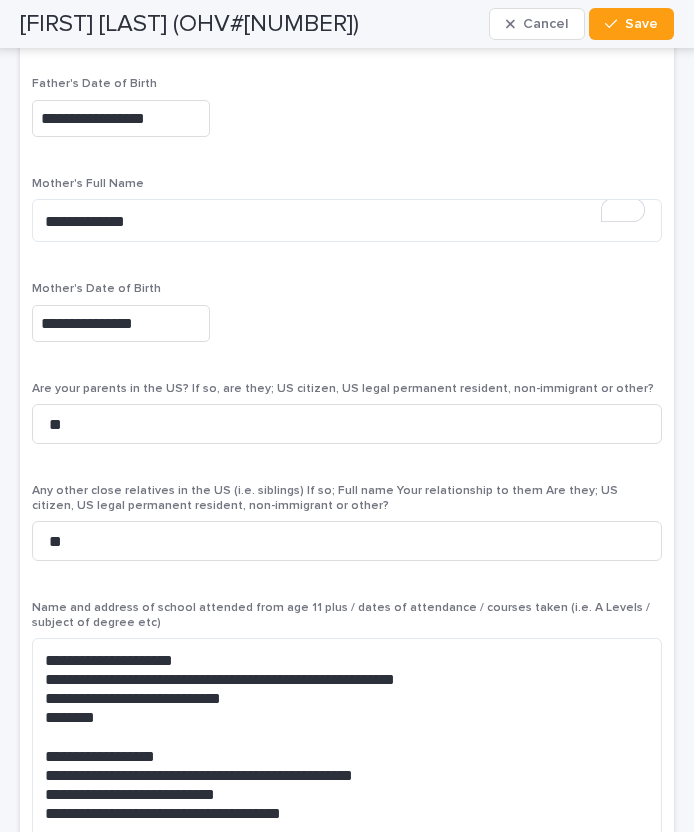 scroll, scrollTop: 6625, scrollLeft: 0, axis: vertical 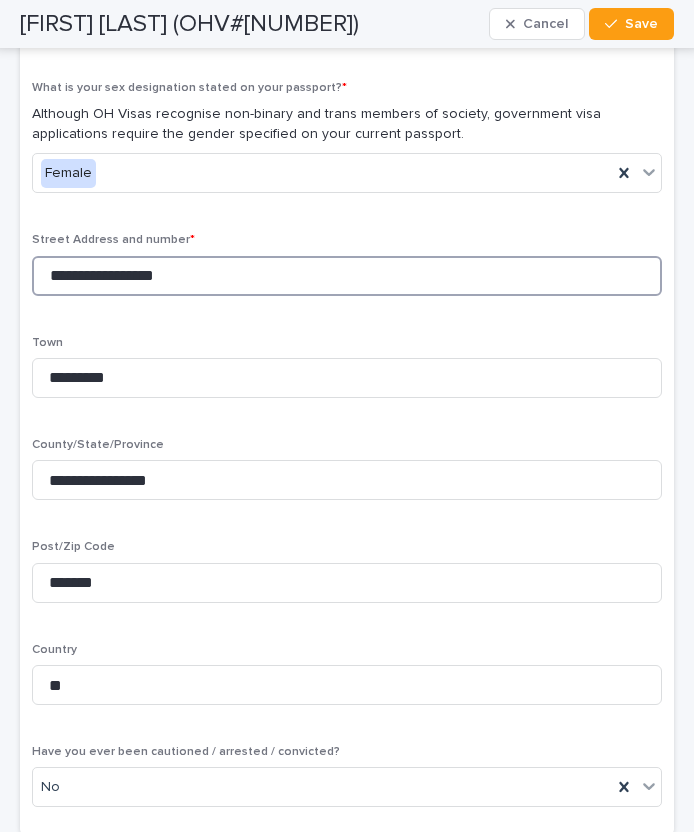 click on "**********" at bounding box center [347, 276] 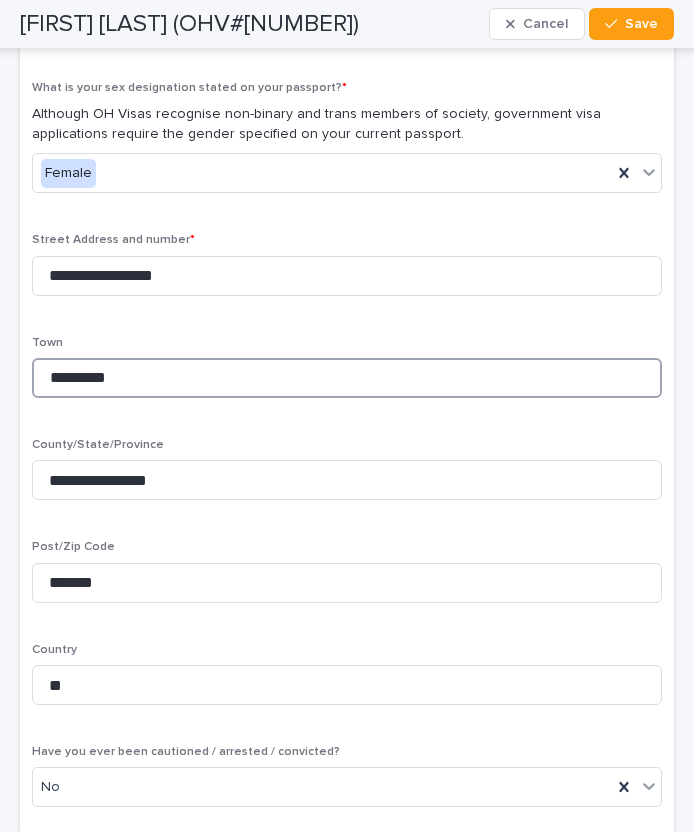 click on "*********" at bounding box center [347, 378] 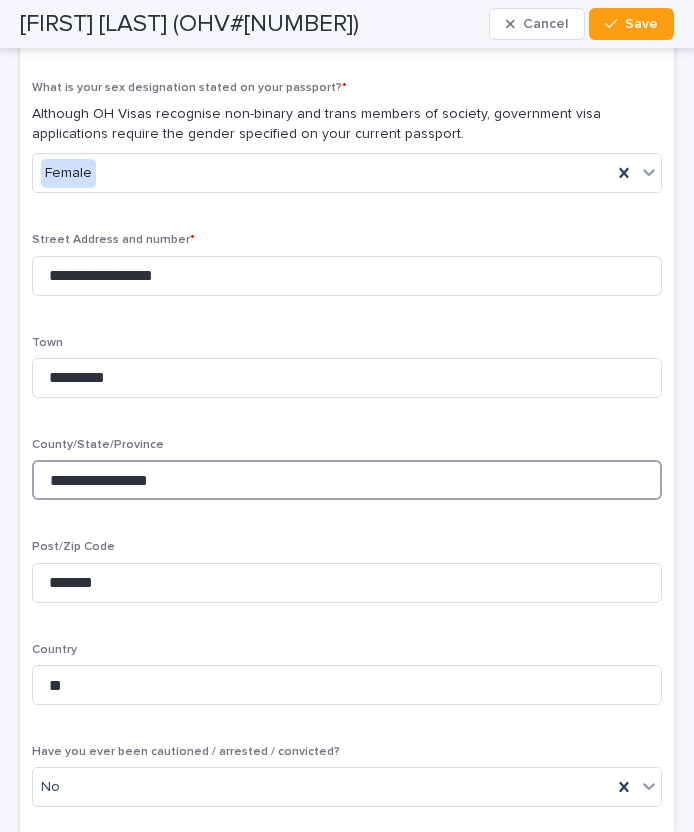 click on "**********" at bounding box center [347, 480] 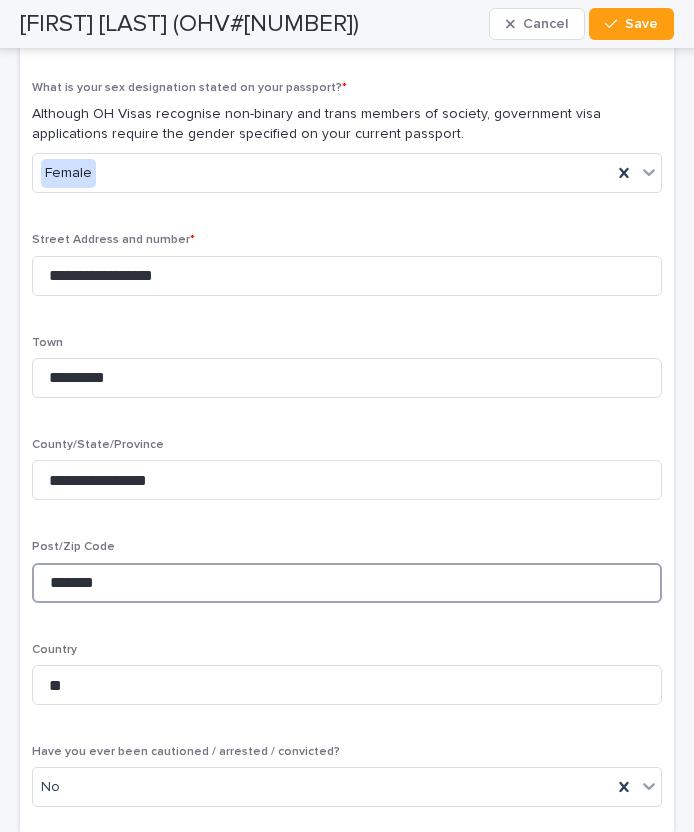 click on "*******" at bounding box center (347, 583) 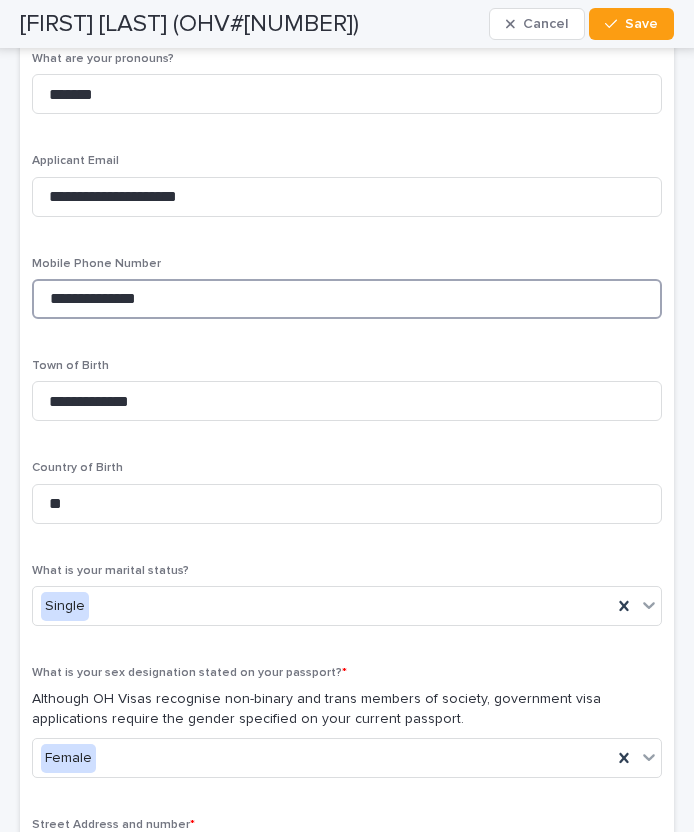 click on "**********" at bounding box center [347, 299] 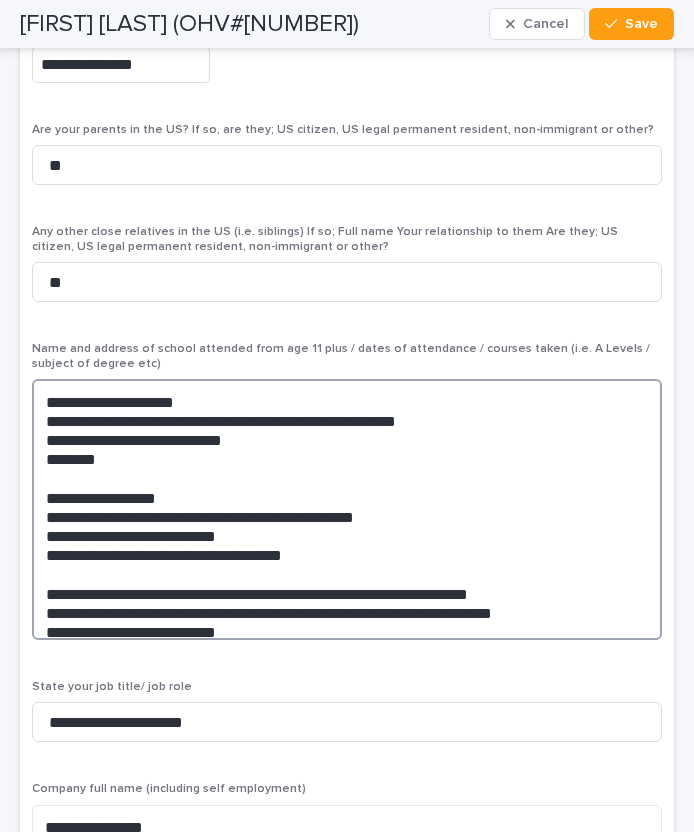 click on "**********" at bounding box center [347, 509] 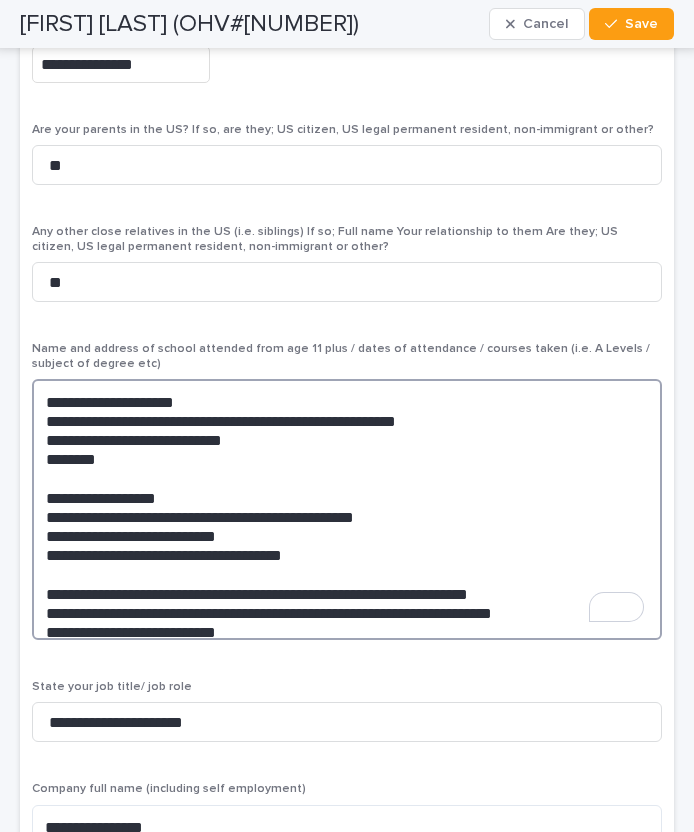 drag, startPoint x: 74, startPoint y: 367, endPoint x: 206, endPoint y: 367, distance: 132 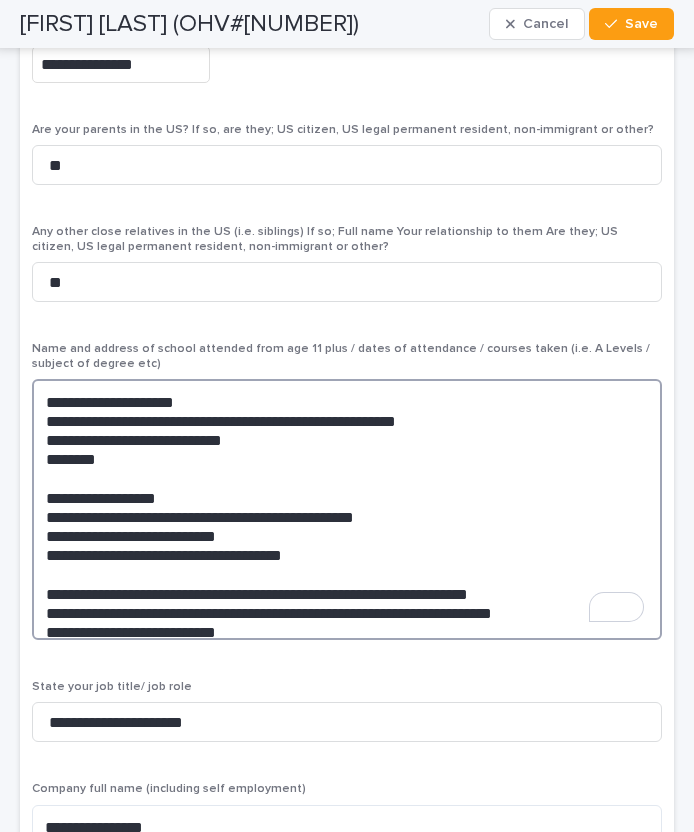 click on "**********" at bounding box center (347, 509) 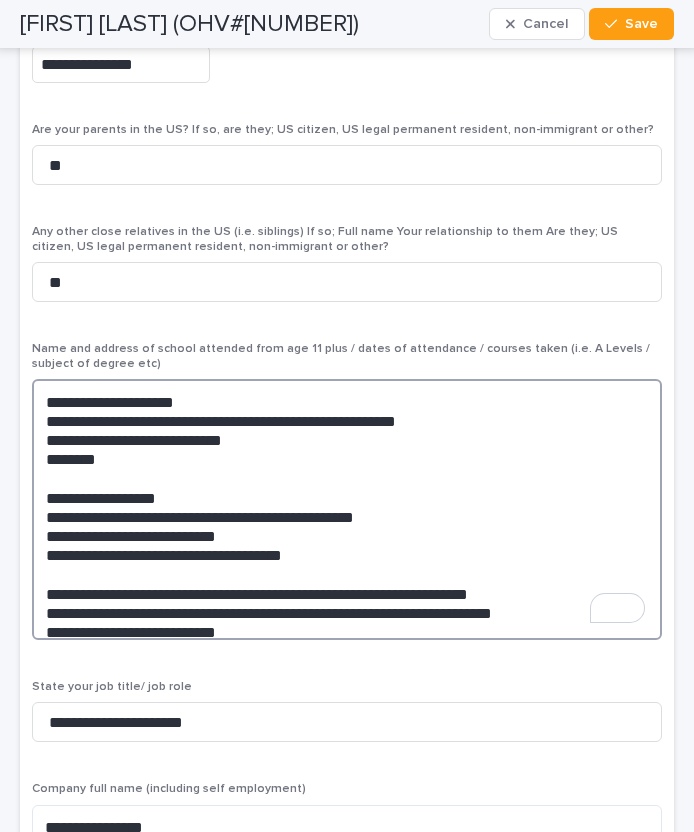 click on "**********" at bounding box center (347, 509) 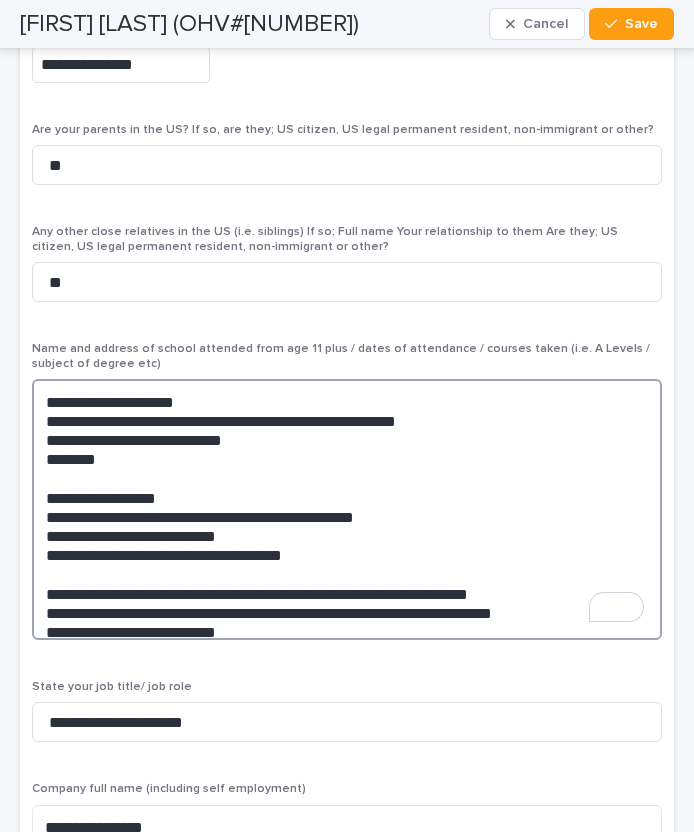 click on "**********" at bounding box center [347, 509] 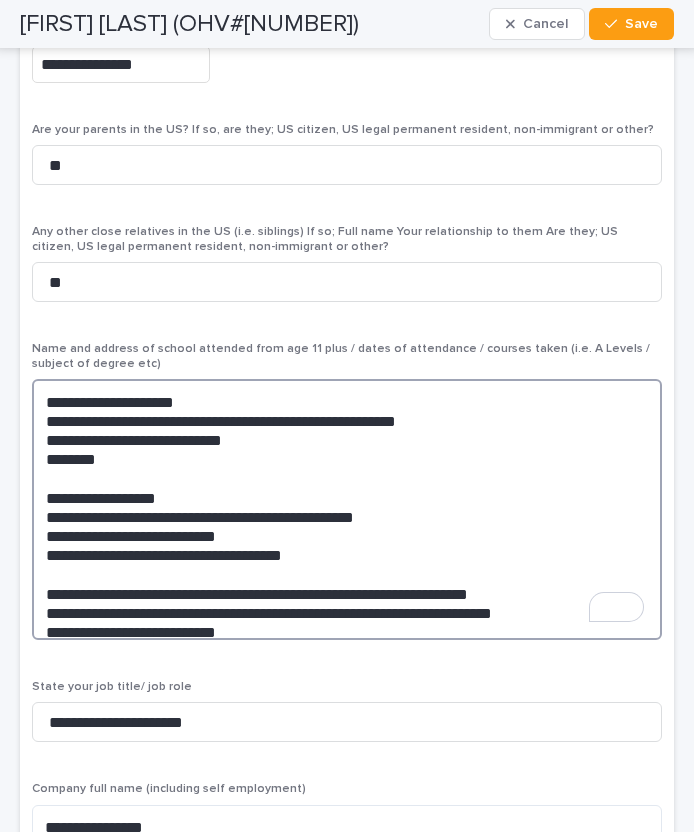 click on "**********" at bounding box center [347, 509] 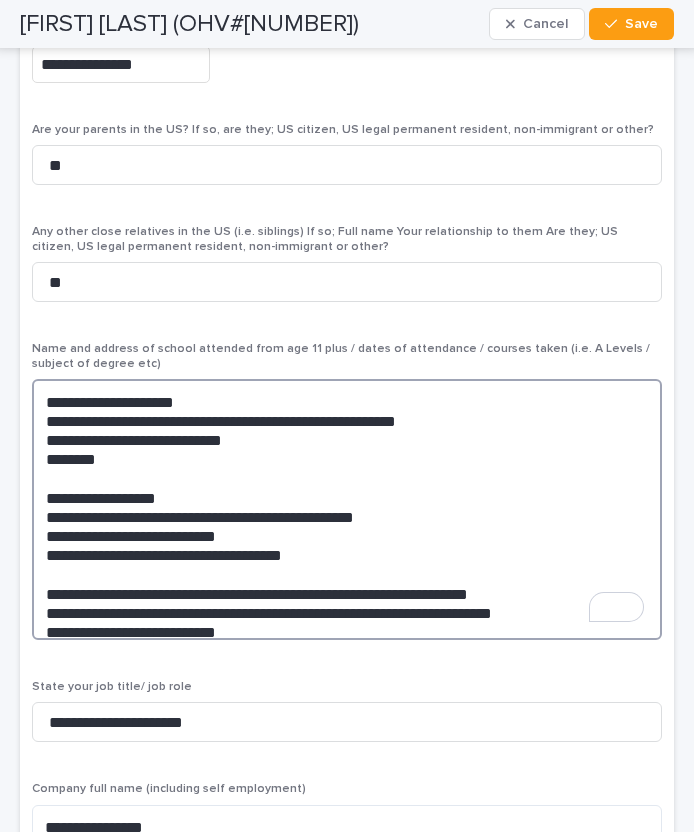 click on "**********" at bounding box center [347, 509] 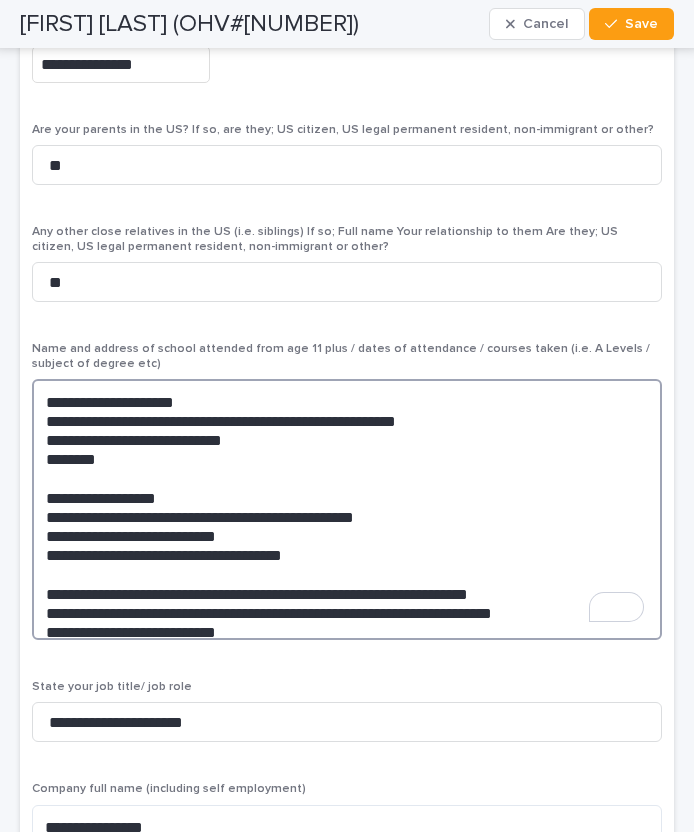 drag, startPoint x: 91, startPoint y: 450, endPoint x: 153, endPoint y: 450, distance: 62 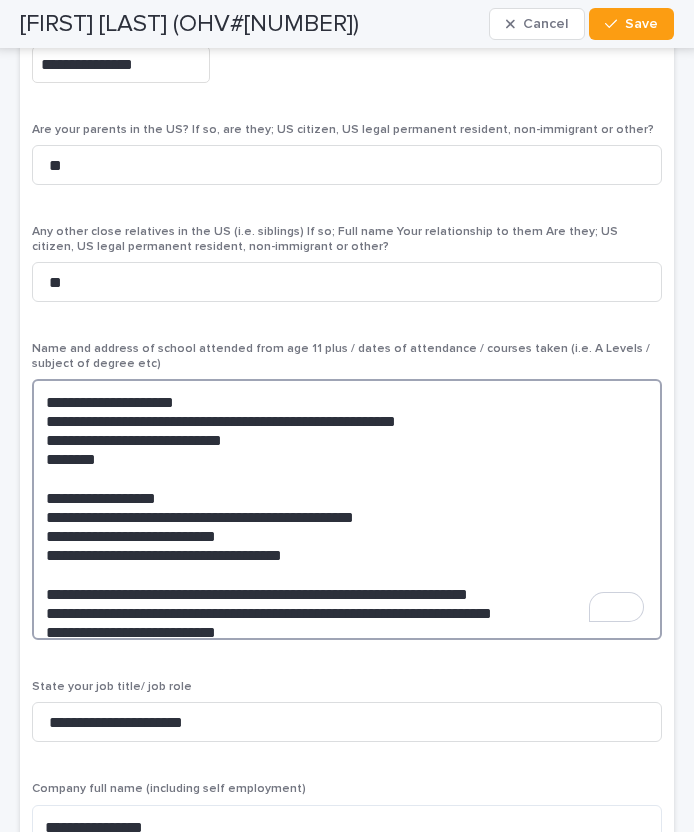 click on "**********" at bounding box center [347, 509] 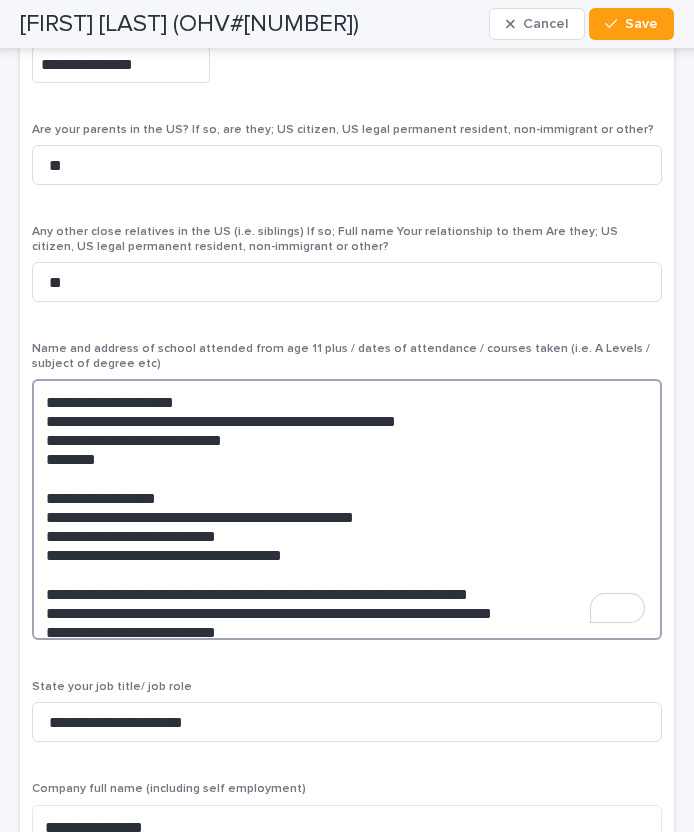 click on "**********" at bounding box center [347, 509] 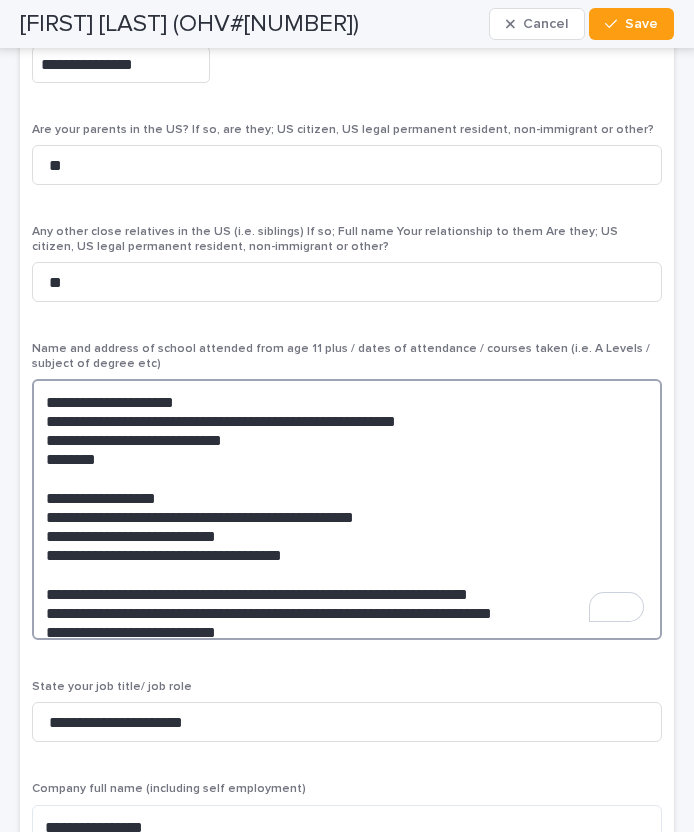 drag, startPoint x: 379, startPoint y: 537, endPoint x: 464, endPoint y: 537, distance: 85 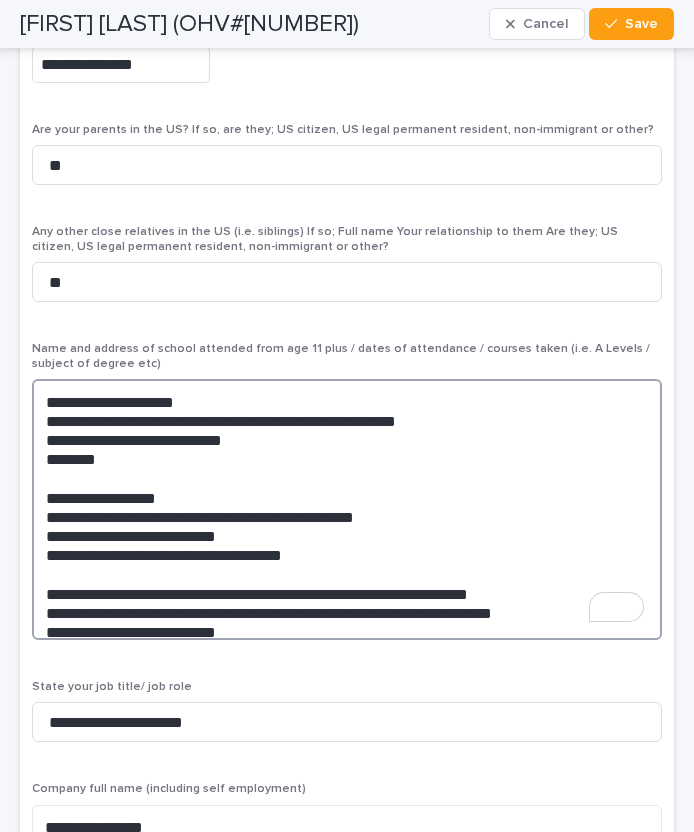 click on "**********" at bounding box center (347, 509) 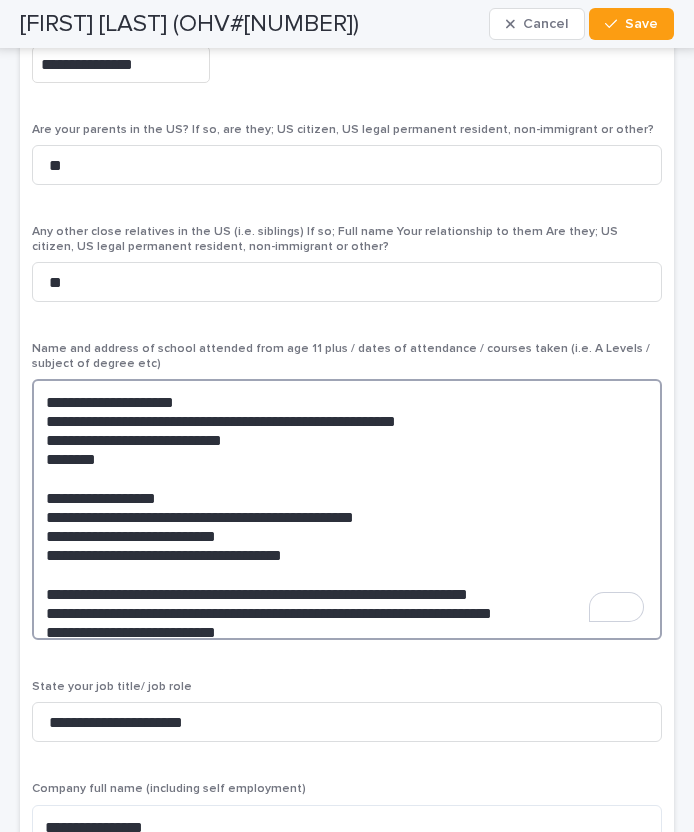 drag, startPoint x: 64, startPoint y: 553, endPoint x: 82, endPoint y: 553, distance: 18 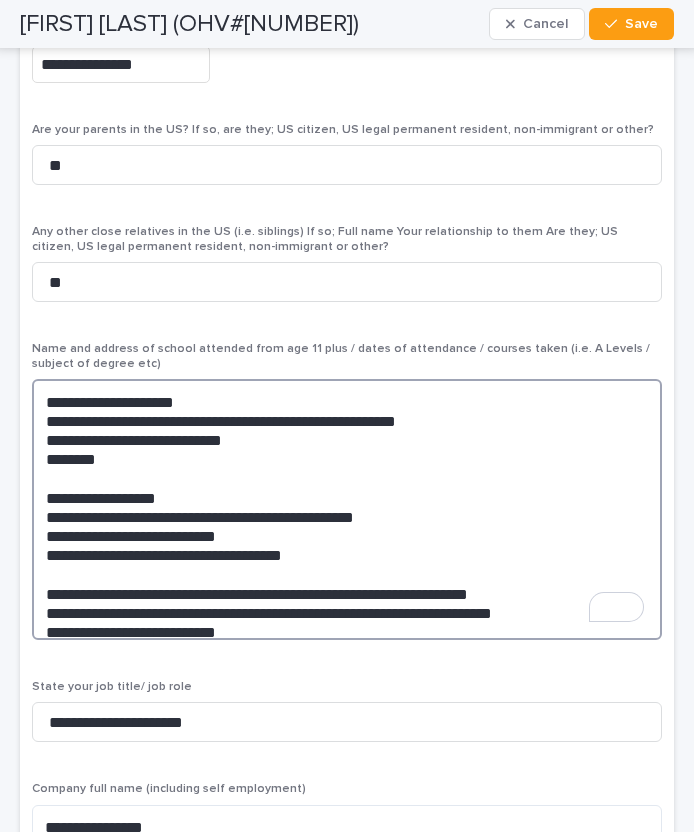 click on "**********" at bounding box center (347, 509) 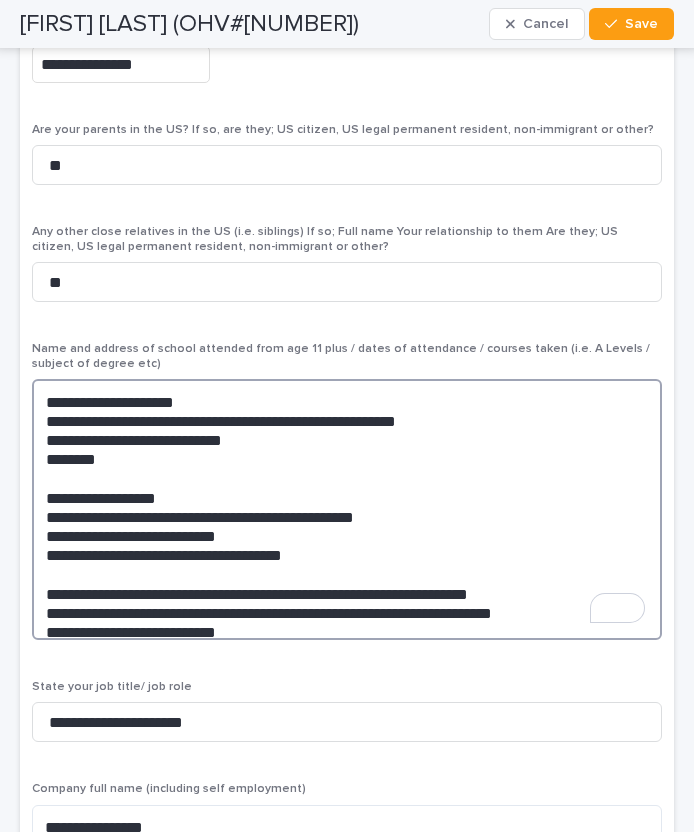 click on "**********" at bounding box center [347, 509] 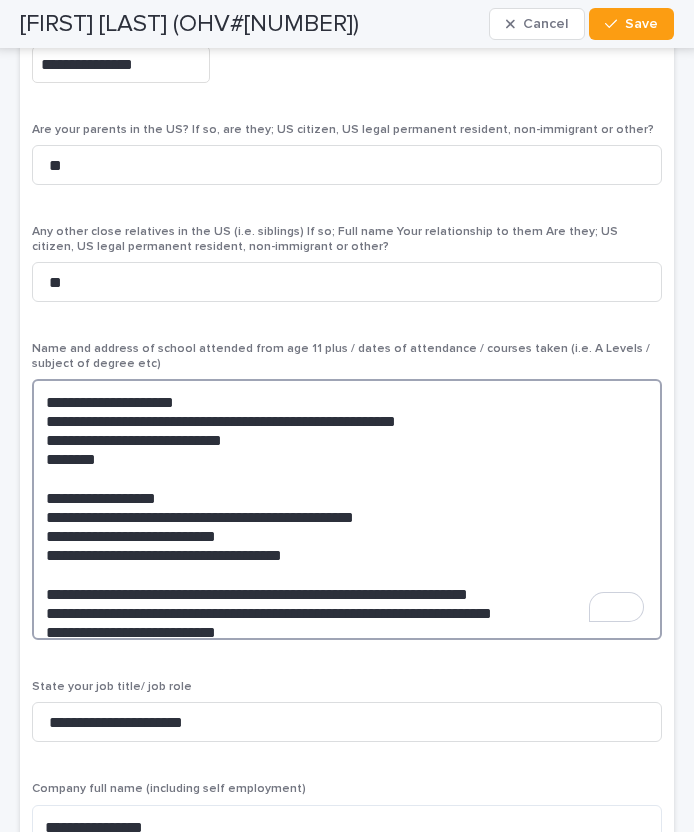 drag, startPoint x: 357, startPoint y: 553, endPoint x: 385, endPoint y: 553, distance: 28 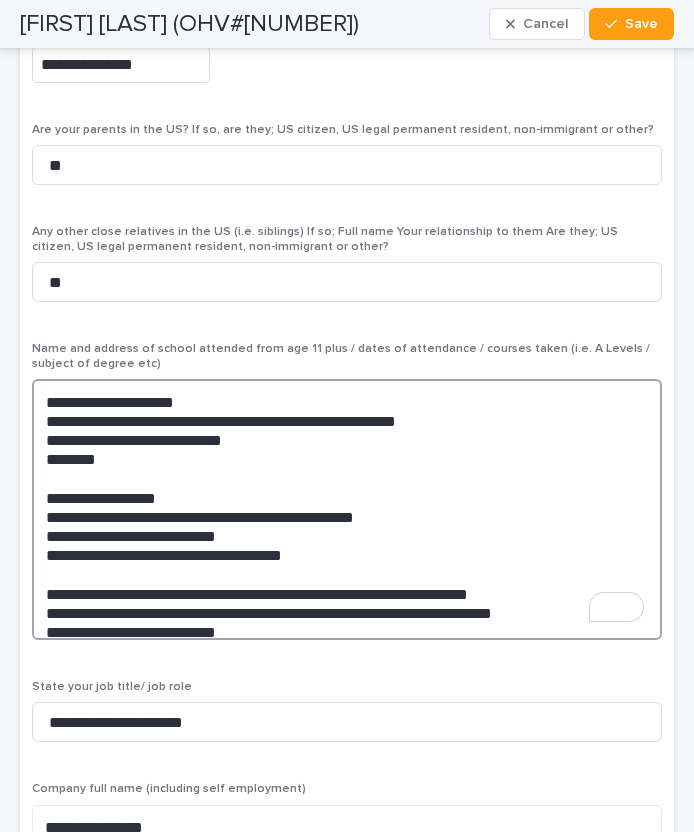 click on "**********" at bounding box center (347, 509) 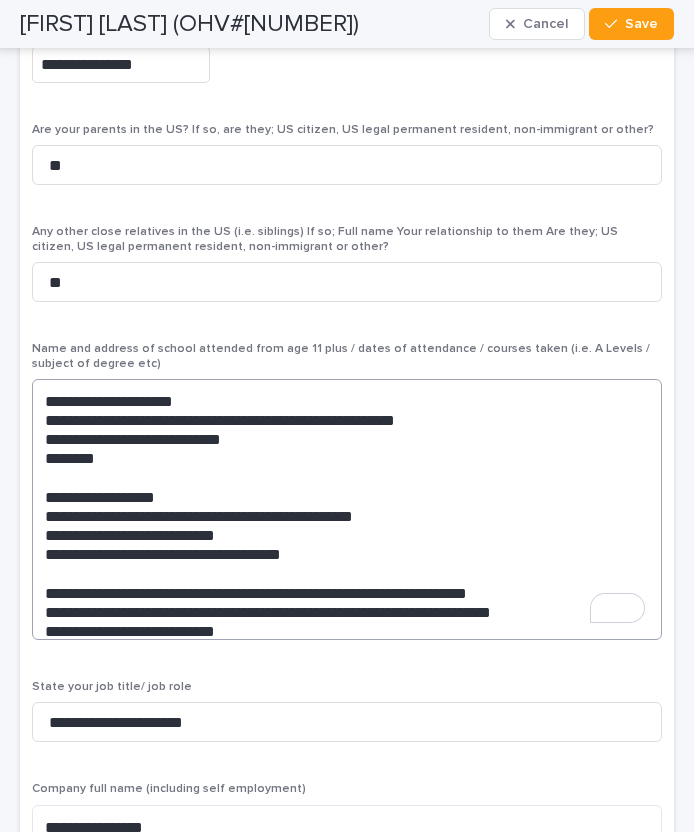 scroll, scrollTop: 6523, scrollLeft: 0, axis: vertical 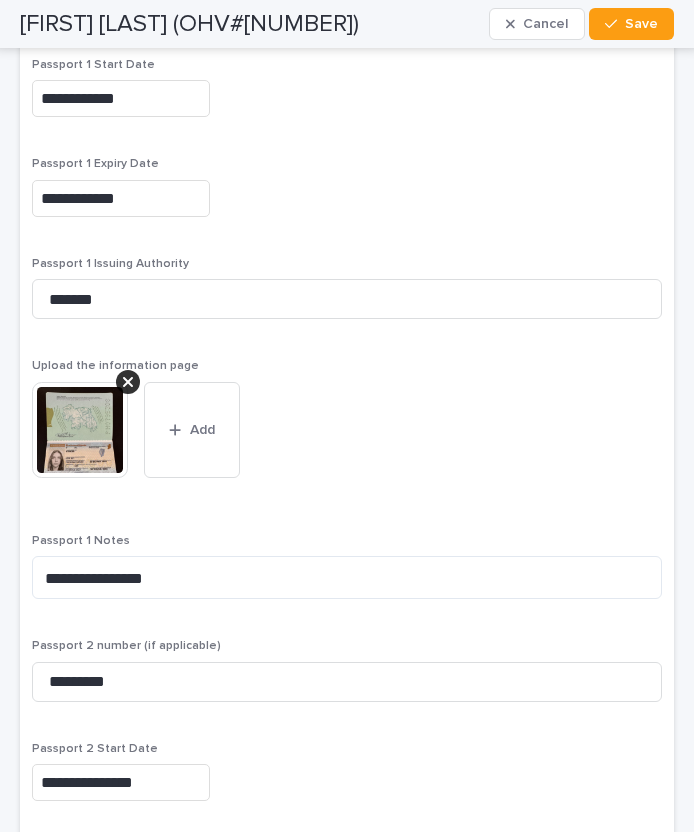 click at bounding box center (80, 430) 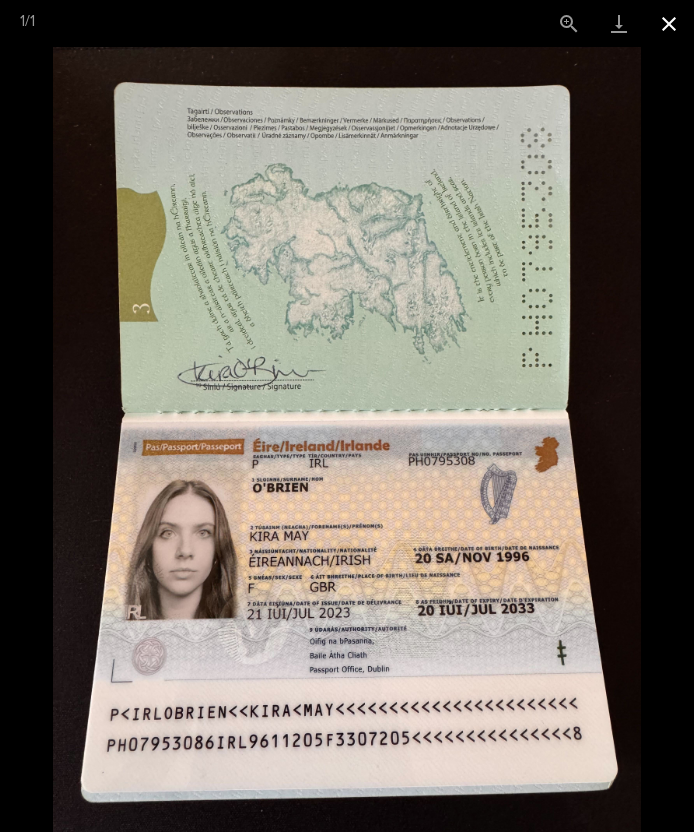 click at bounding box center [669, 23] 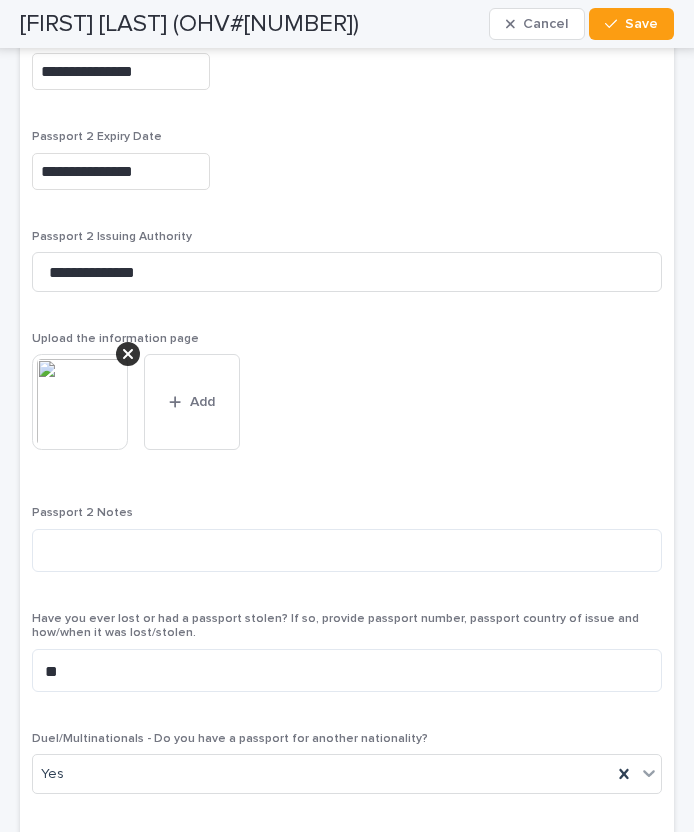 click at bounding box center [80, 402] 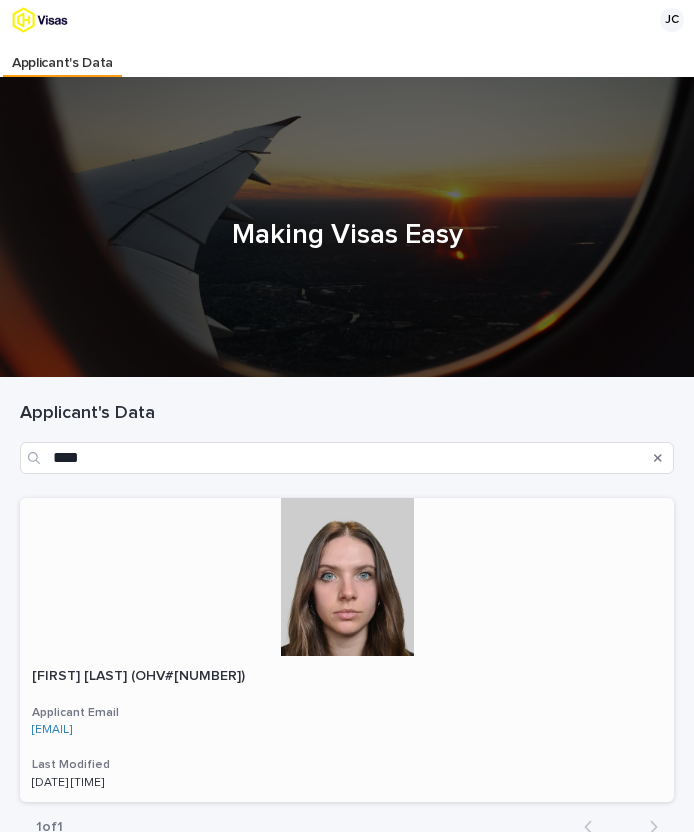 click on "[FIRST] [LAST] (OHV#[NUMBER])" at bounding box center (140, 674) 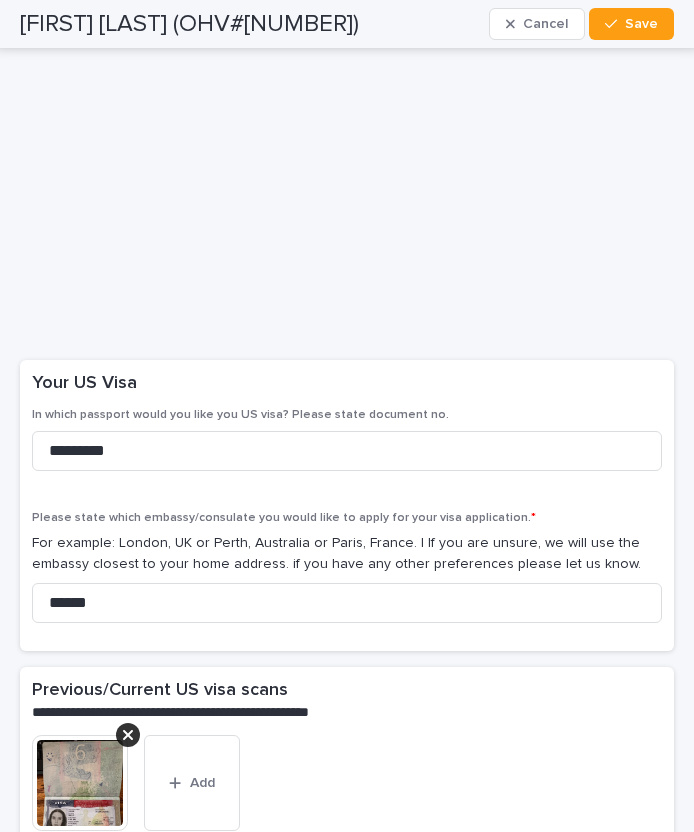 scroll, scrollTop: 5110, scrollLeft: 0, axis: vertical 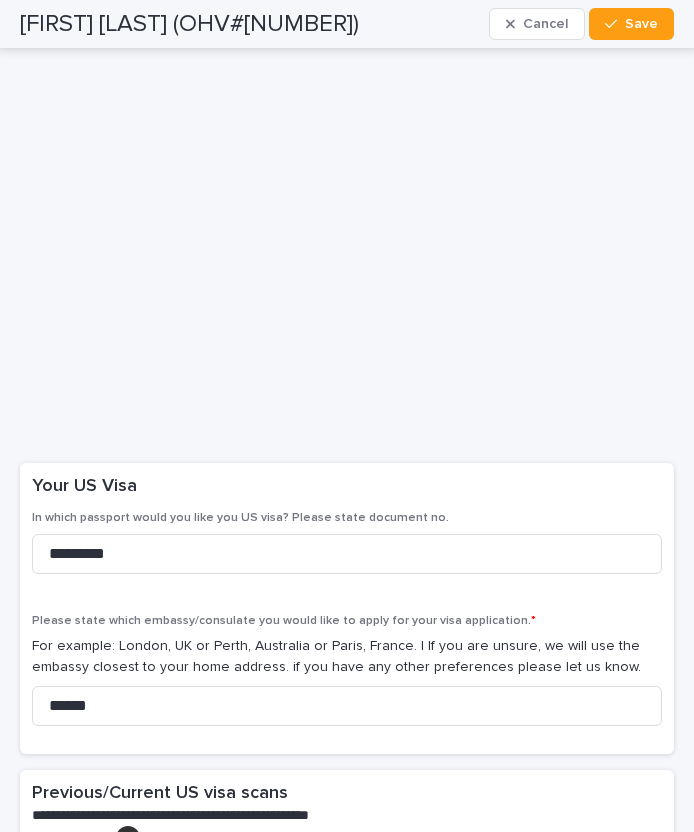 click on "[FIRST] [LAST] (OHV#[NUMBER])" at bounding box center [189, 24] 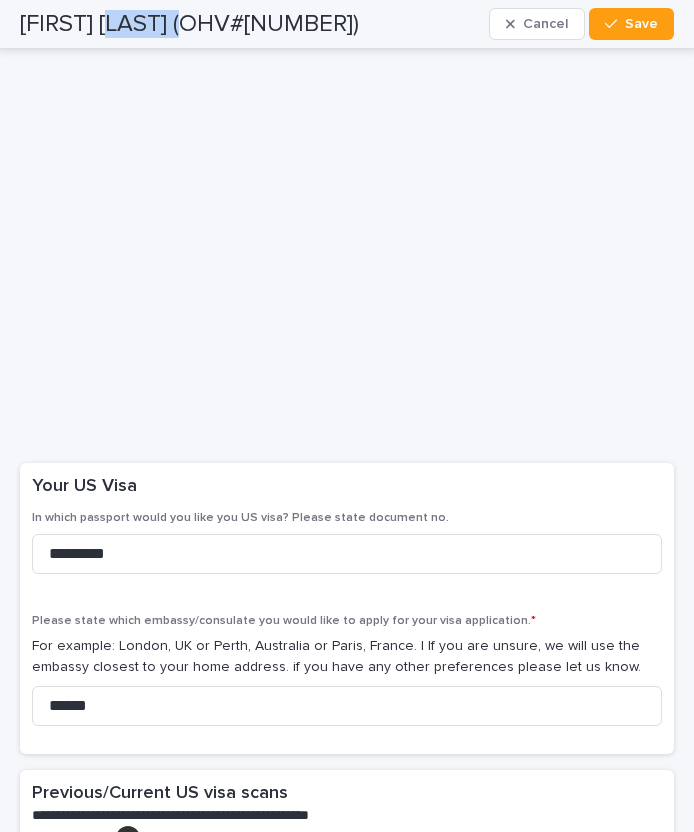 drag, startPoint x: 126, startPoint y: 24, endPoint x: 153, endPoint y: 24, distance: 27 